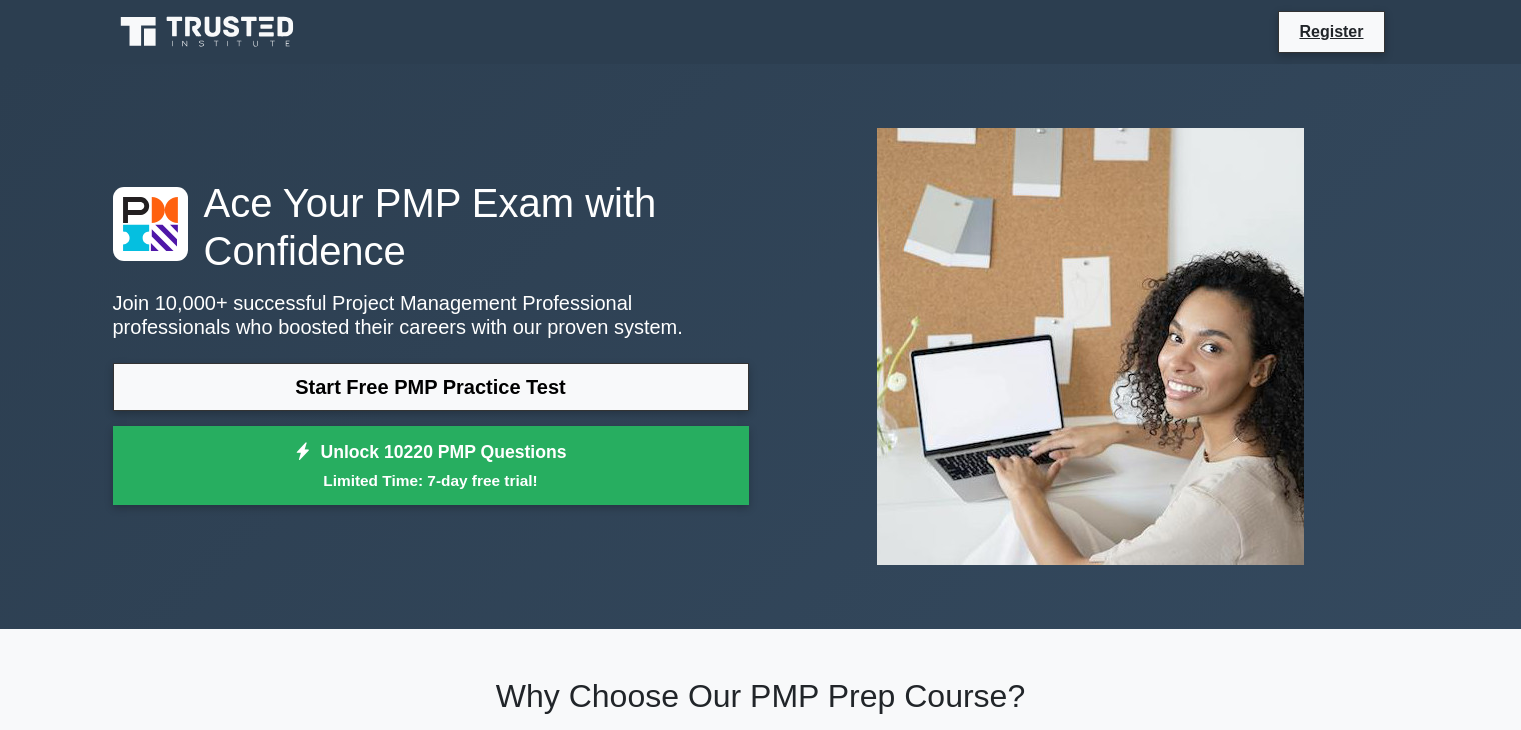 scroll, scrollTop: 0, scrollLeft: 0, axis: both 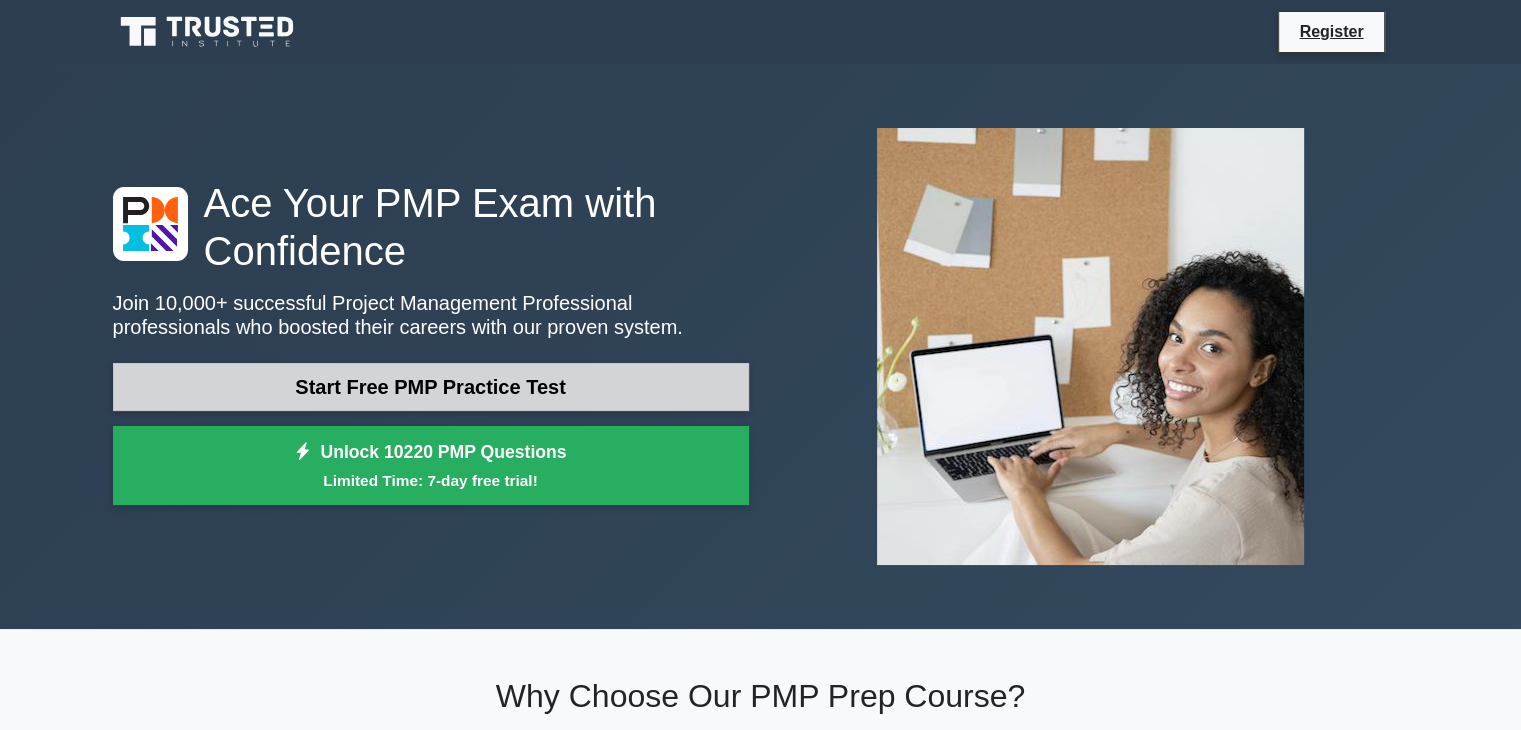 click on "Start Free PMP Practice Test" at bounding box center (431, 387) 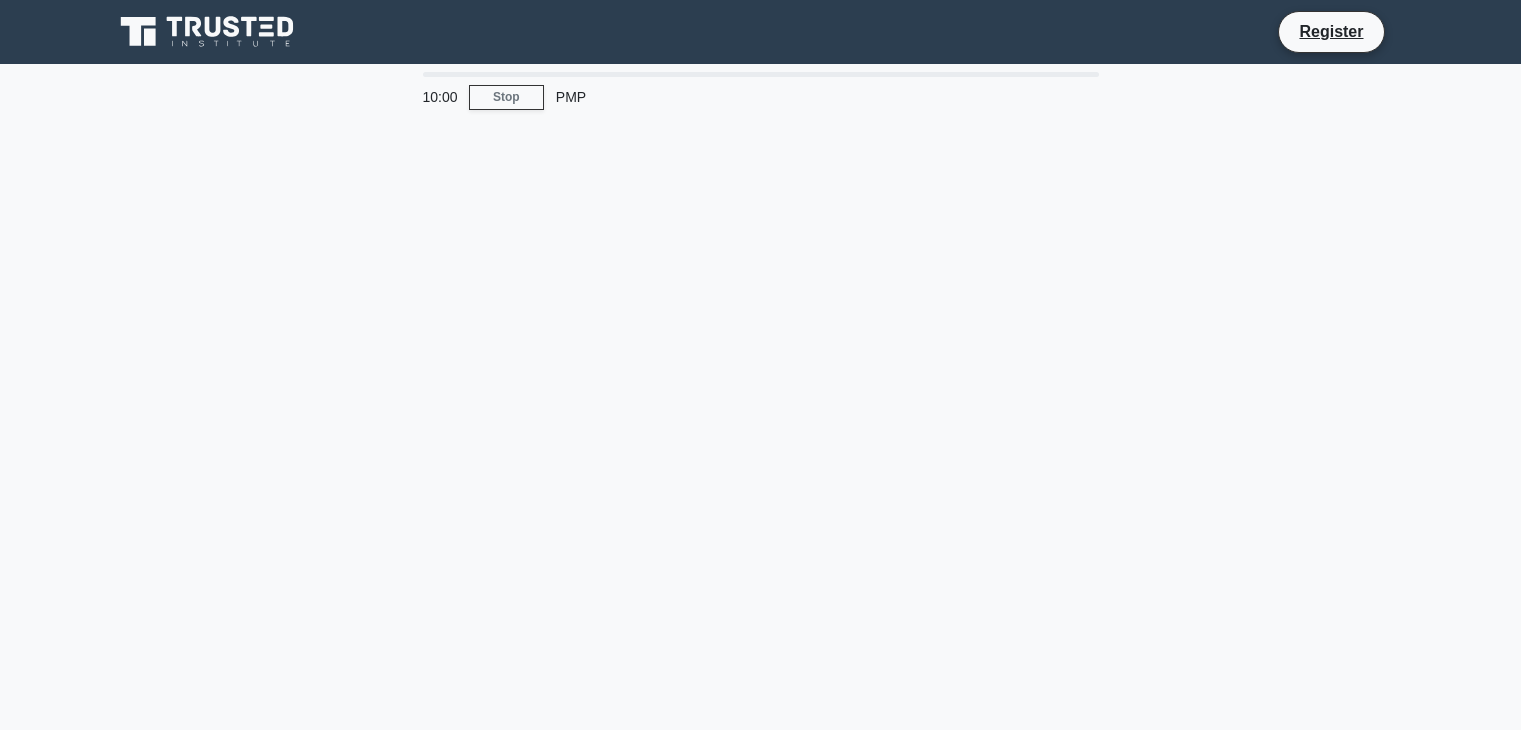 scroll, scrollTop: 0, scrollLeft: 0, axis: both 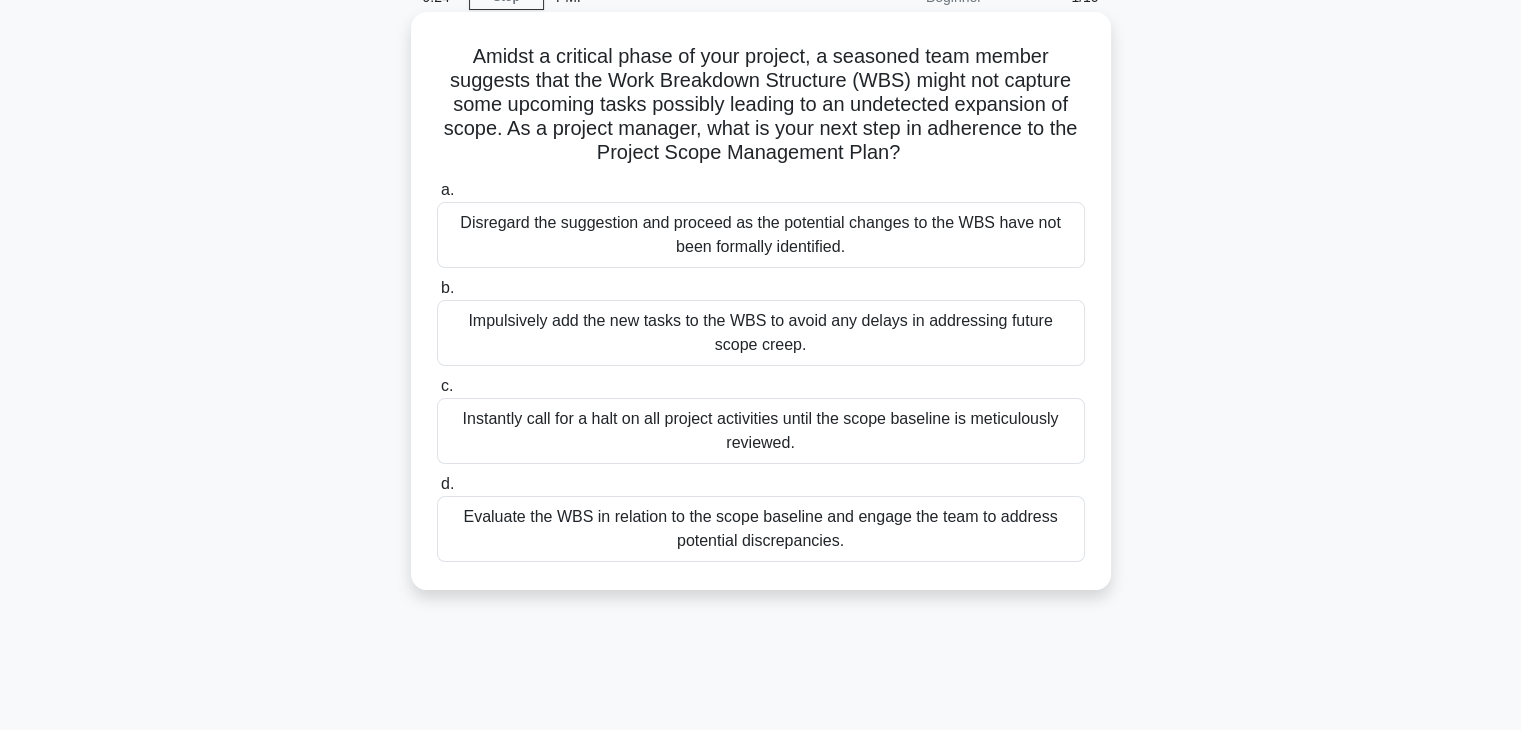 click on "Evaluate the WBS in relation to the scope baseline and engage the team to address potential discrepancies." at bounding box center [761, 529] 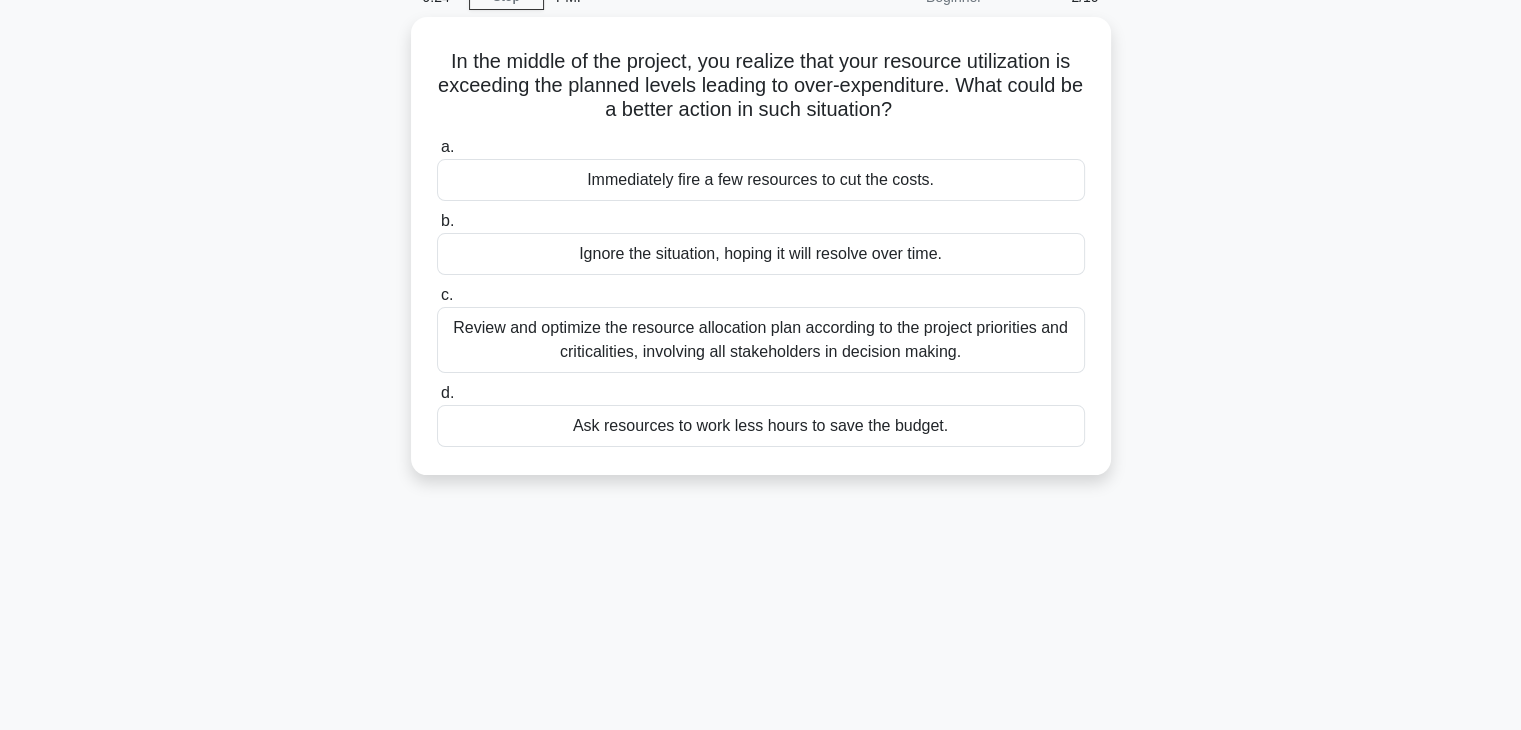 scroll, scrollTop: 0, scrollLeft: 0, axis: both 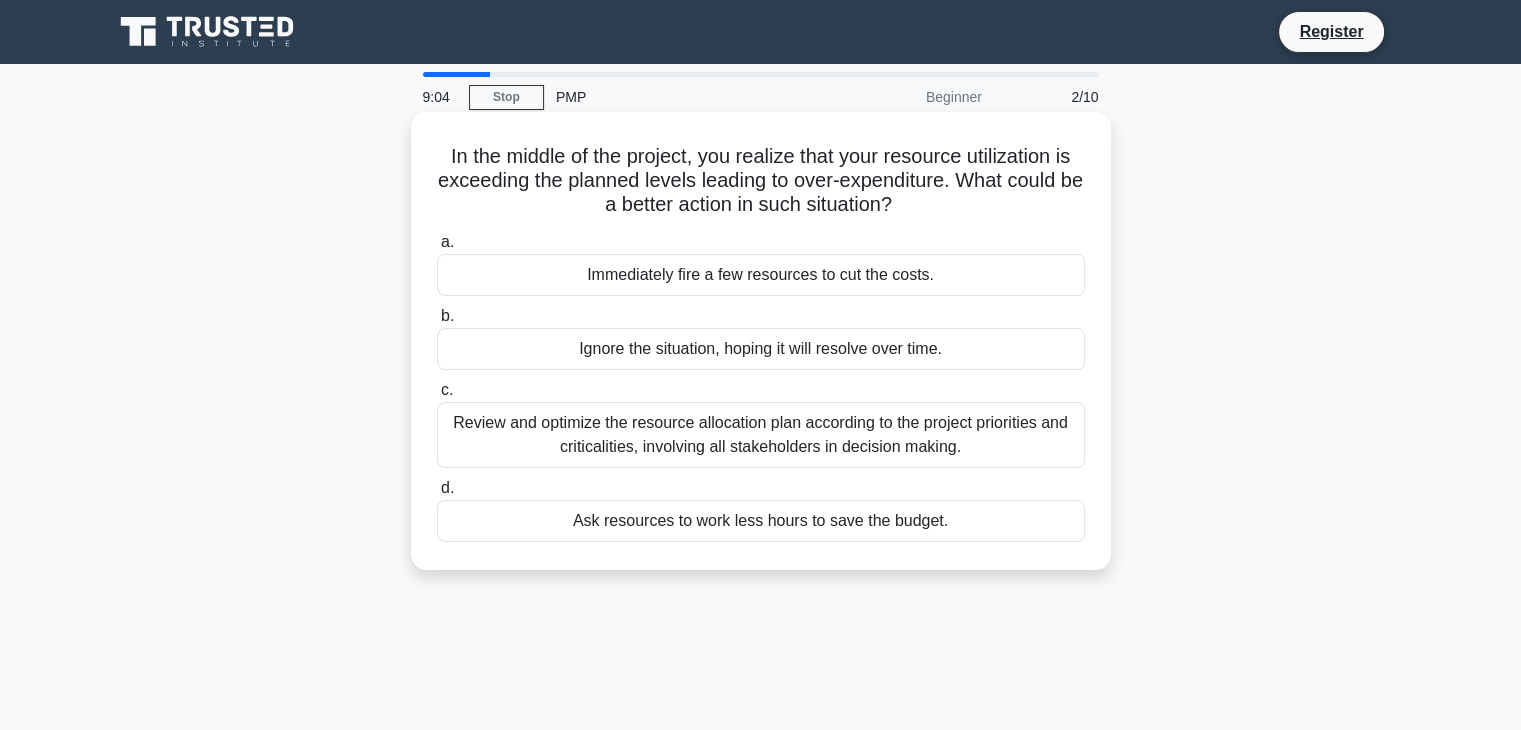 click on "Review and optimize the resource allocation plan according to the project priorities and criticalities, involving all stakeholders in decision making." at bounding box center (761, 435) 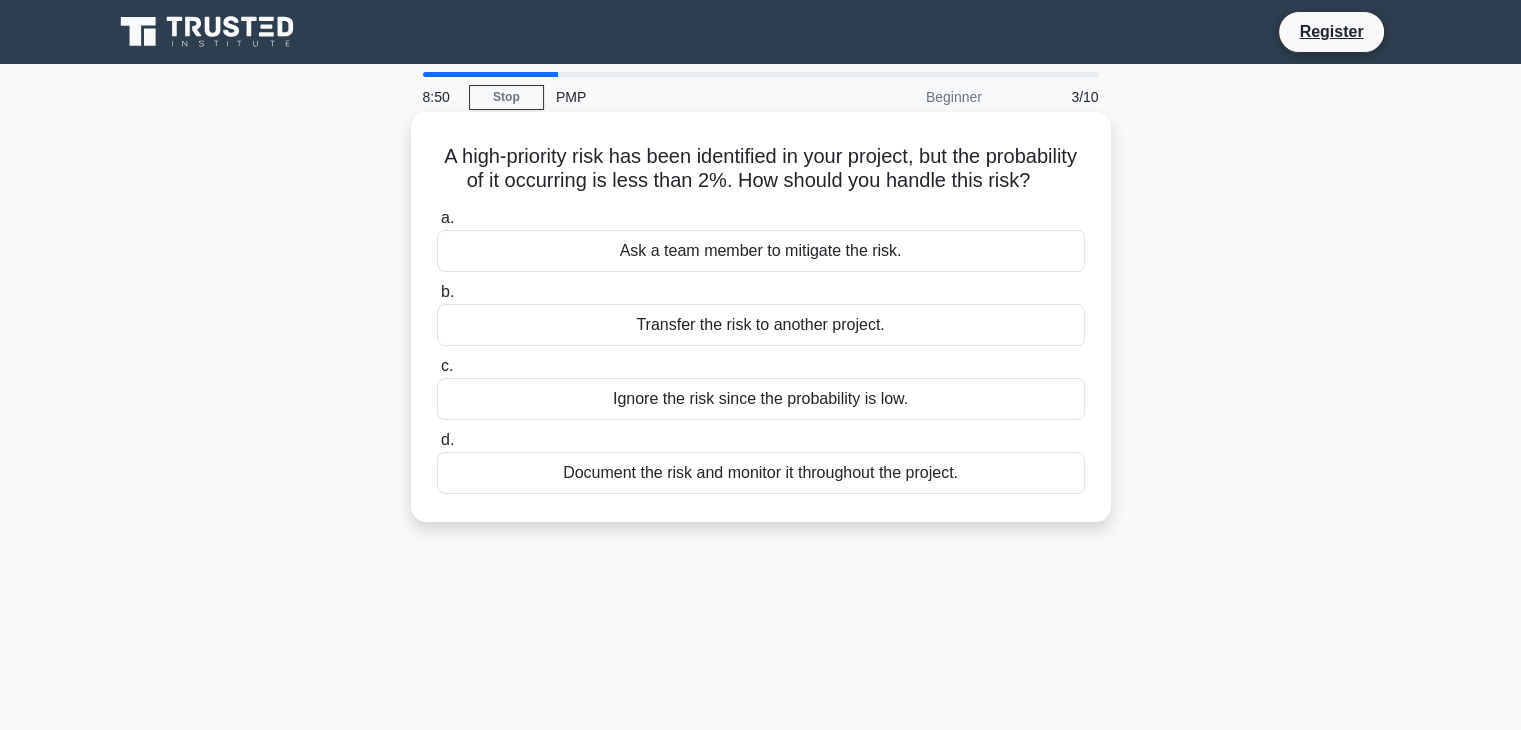 click on "Document the risk and monitor it throughout the project." at bounding box center [761, 473] 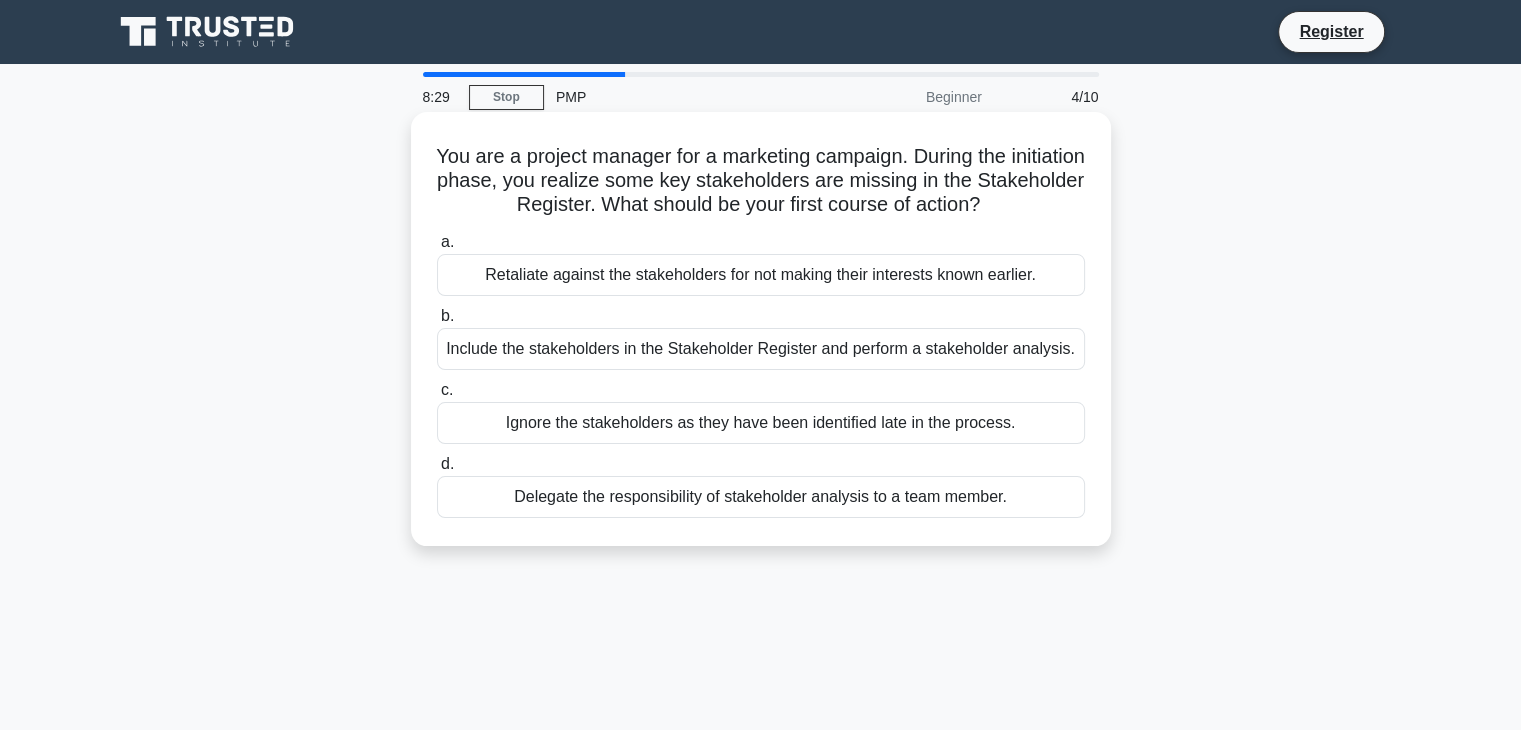 click on "Include the stakeholders in the Stakeholder Register and perform a stakeholder analysis." at bounding box center (761, 349) 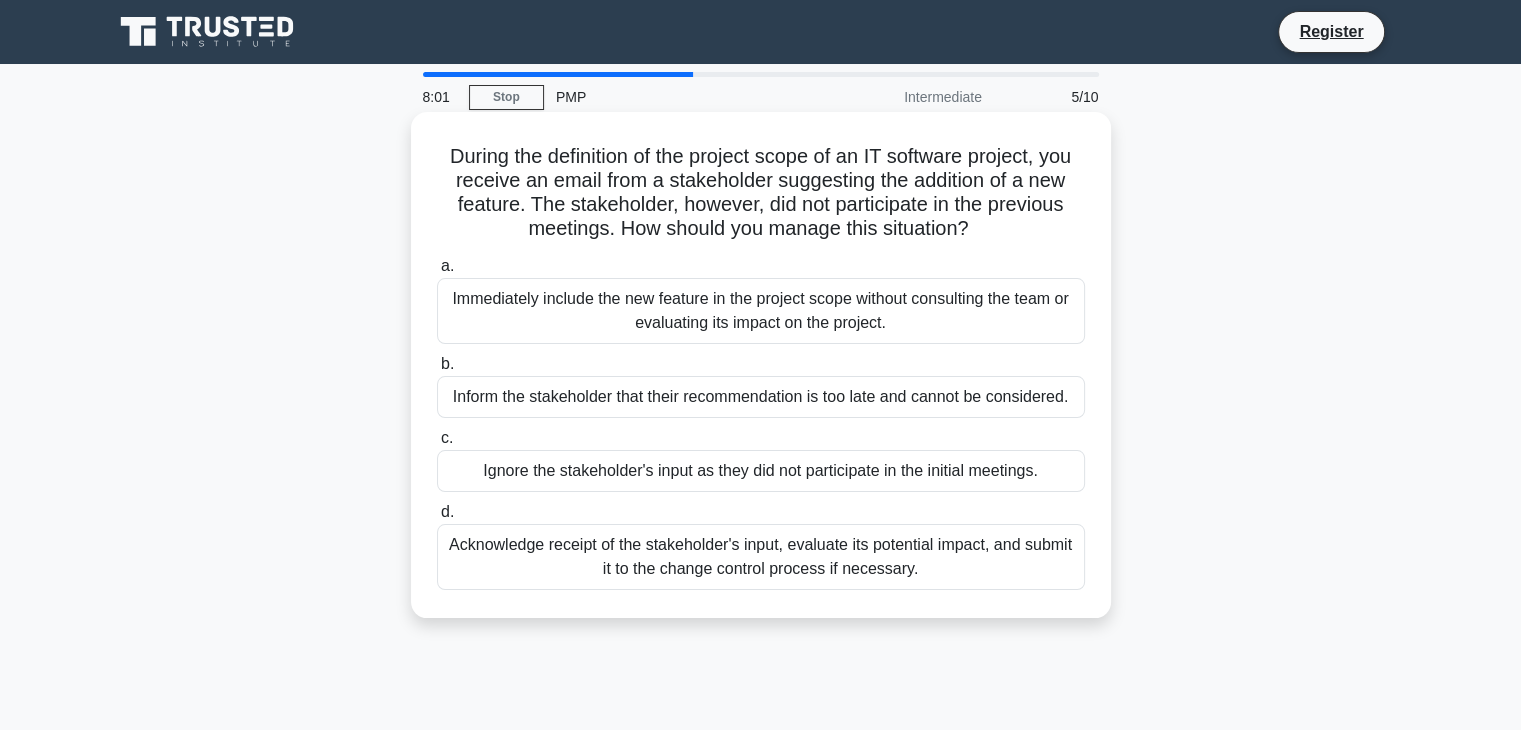 click on "Acknowledge receipt of the stakeholder's input, evaluate its potential impact, and submit it to the change control process if necessary." at bounding box center (761, 557) 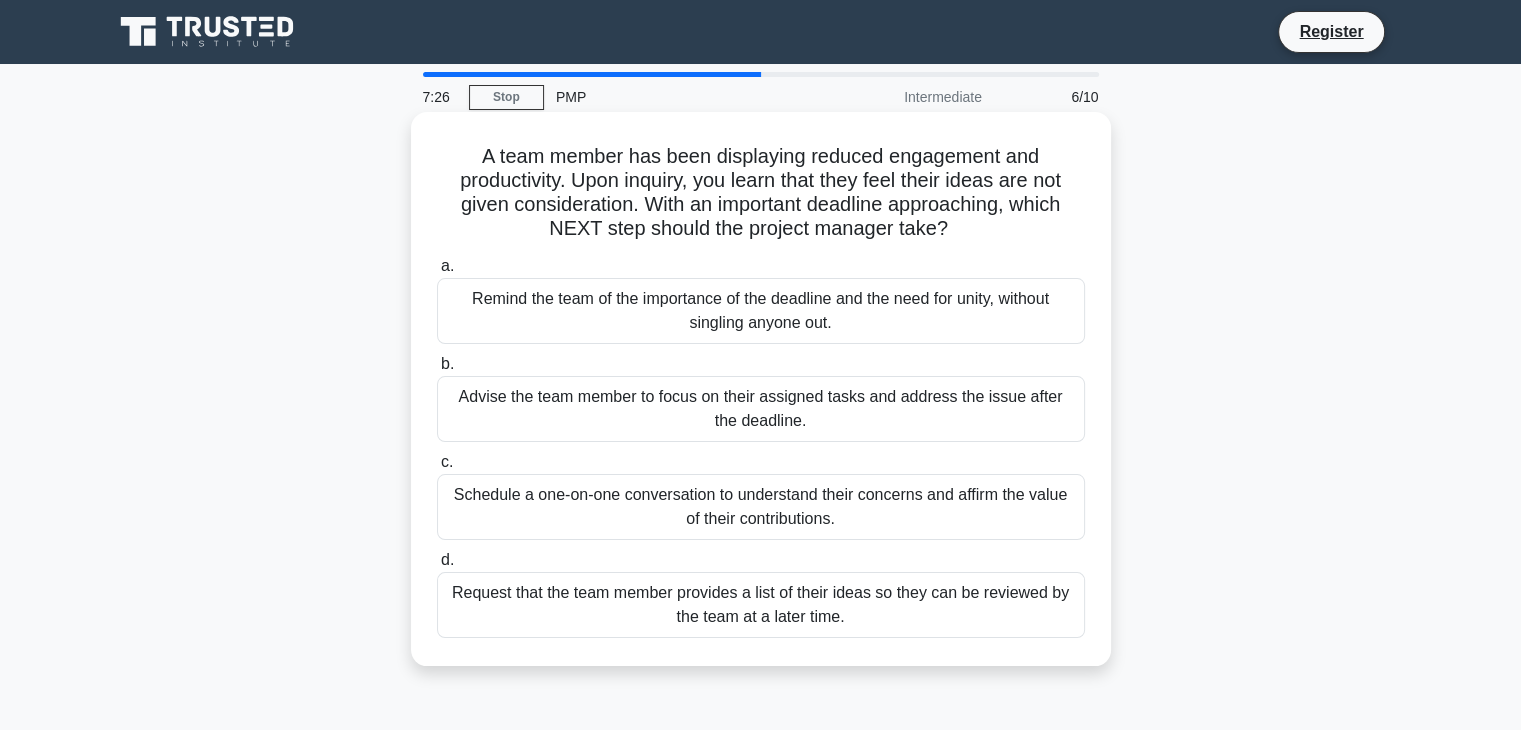 click on "Remind the team of the importance of the deadline and the need for unity, without singling anyone out." at bounding box center (761, 311) 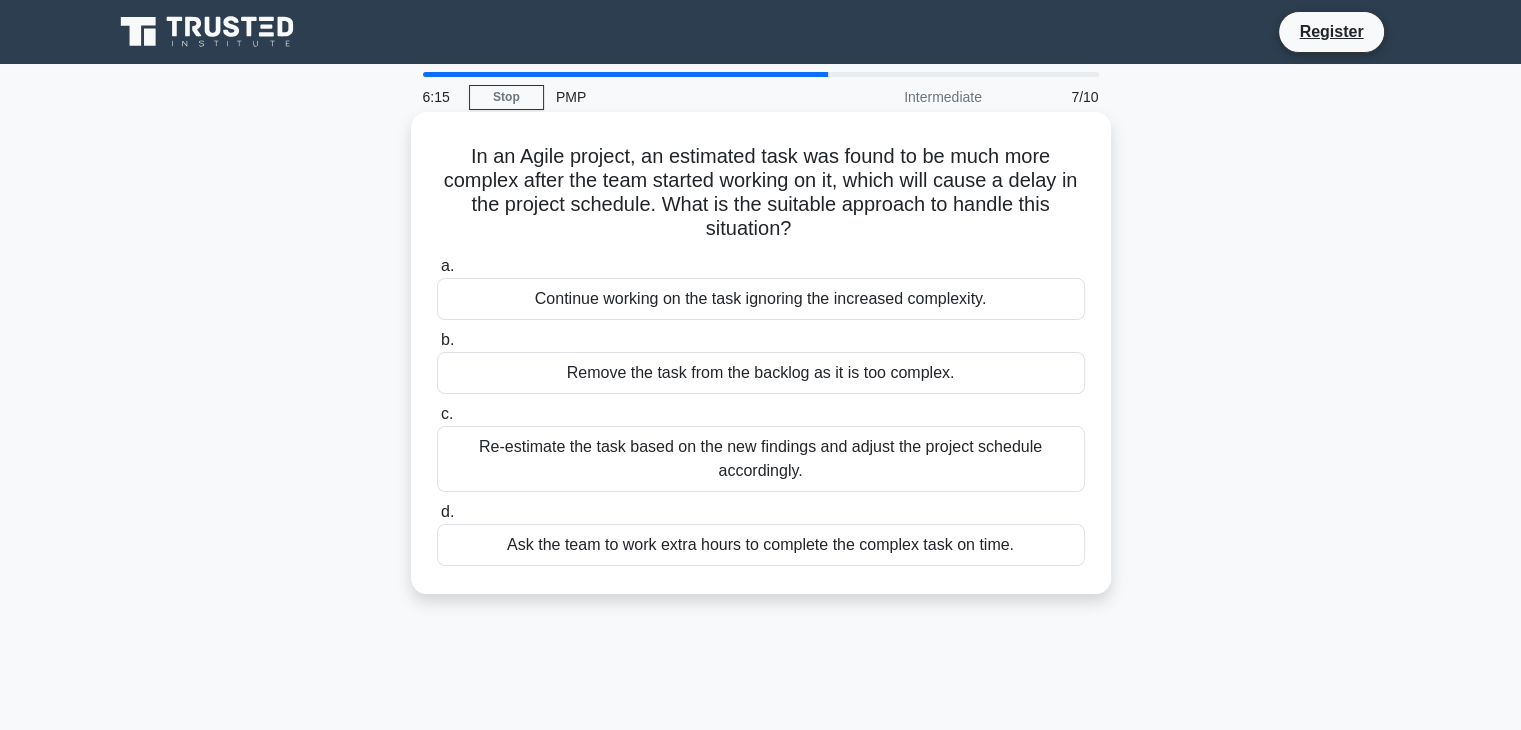 click on "Remove the task from the backlog as it is too complex." at bounding box center [761, 373] 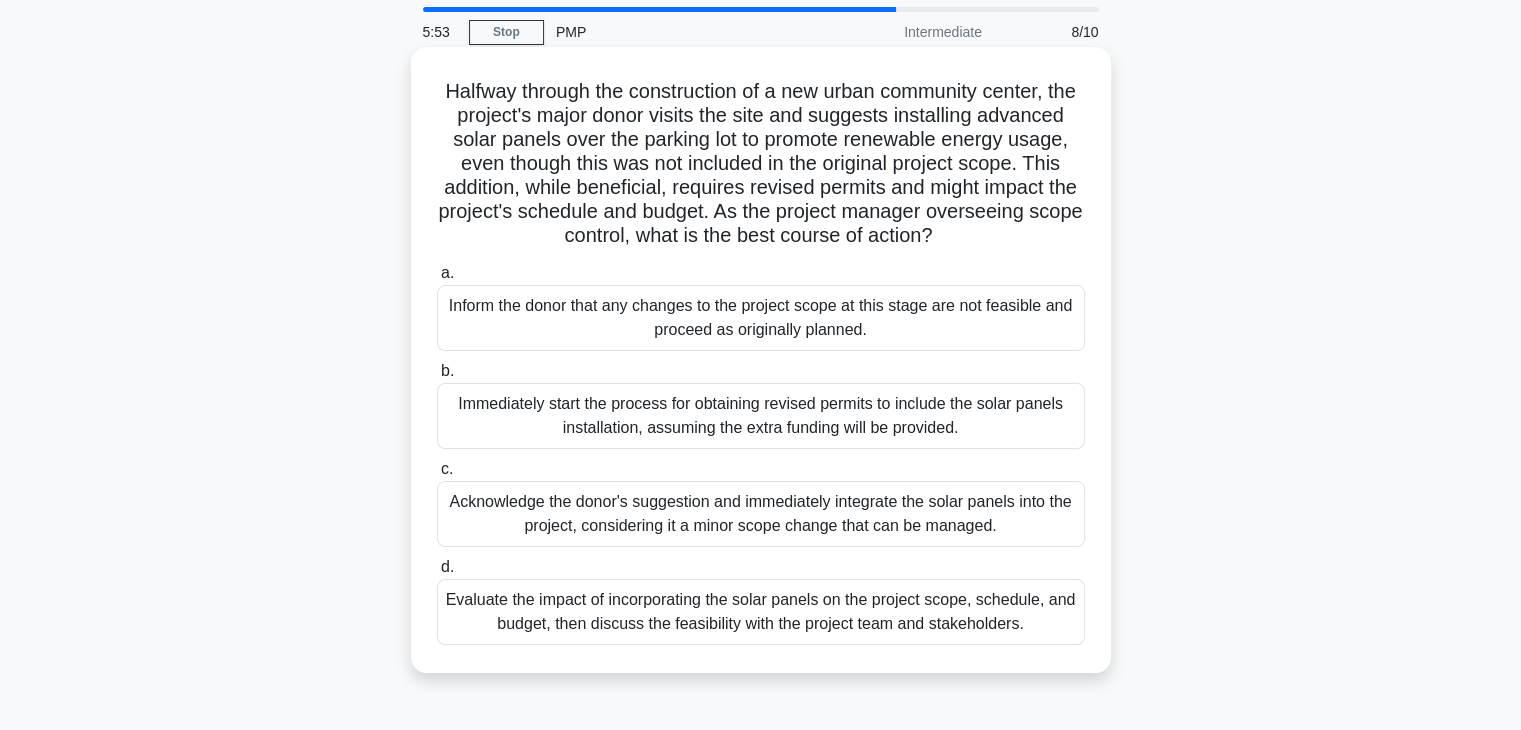 scroll, scrollTop: 100, scrollLeft: 0, axis: vertical 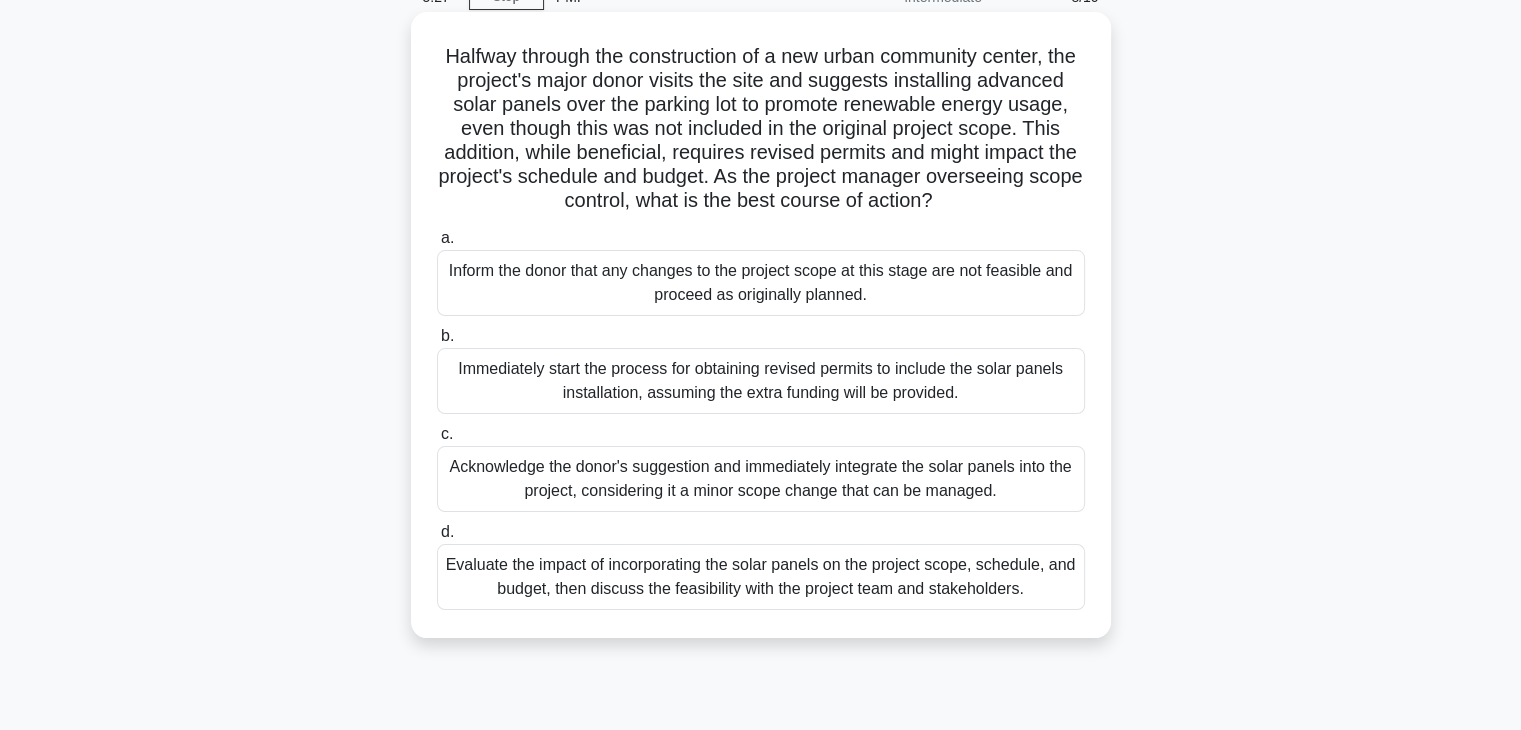 click on "Evaluate the impact of incorporating the solar panels on the project scope, schedule, and budget, then discuss the feasibility with the project team and stakeholders." at bounding box center [761, 577] 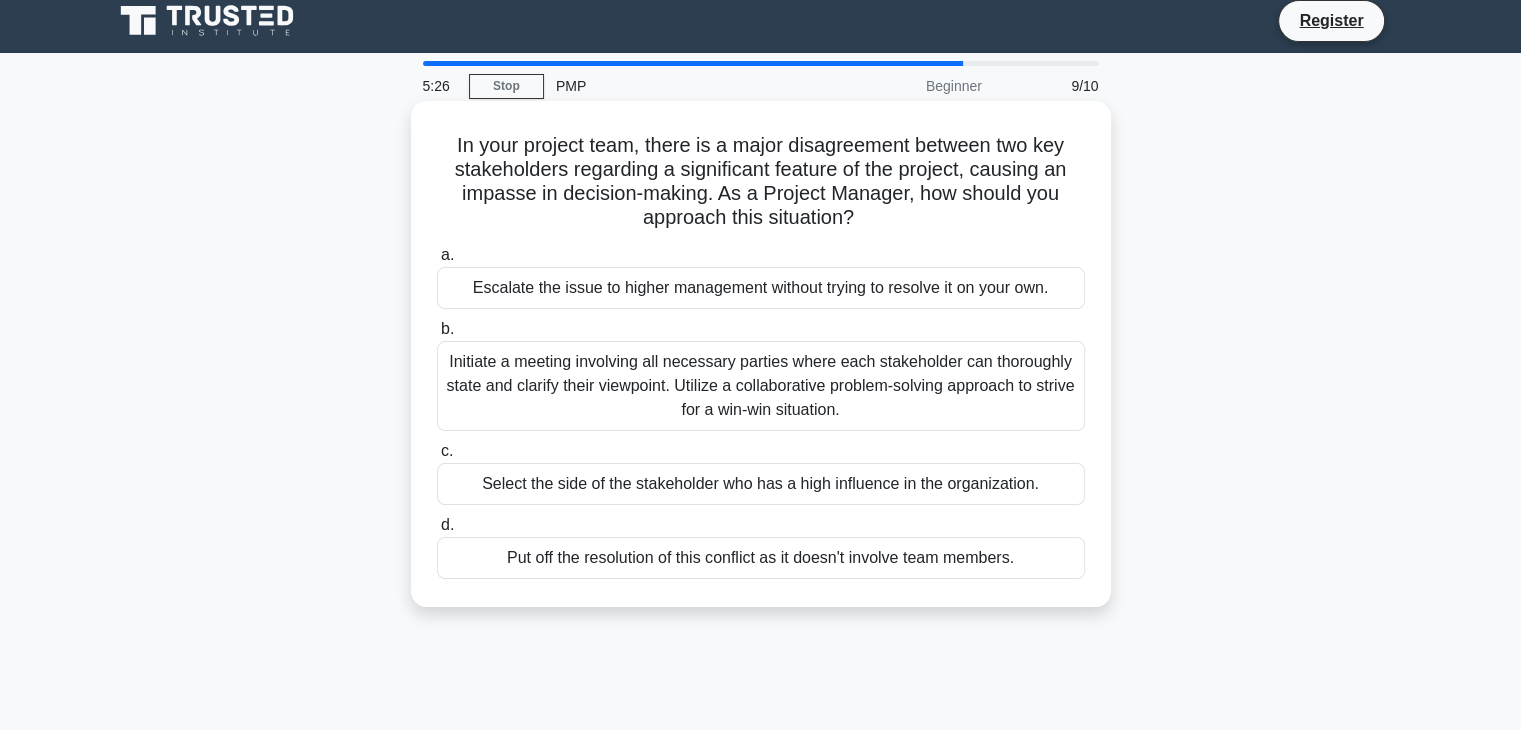 scroll, scrollTop: 0, scrollLeft: 0, axis: both 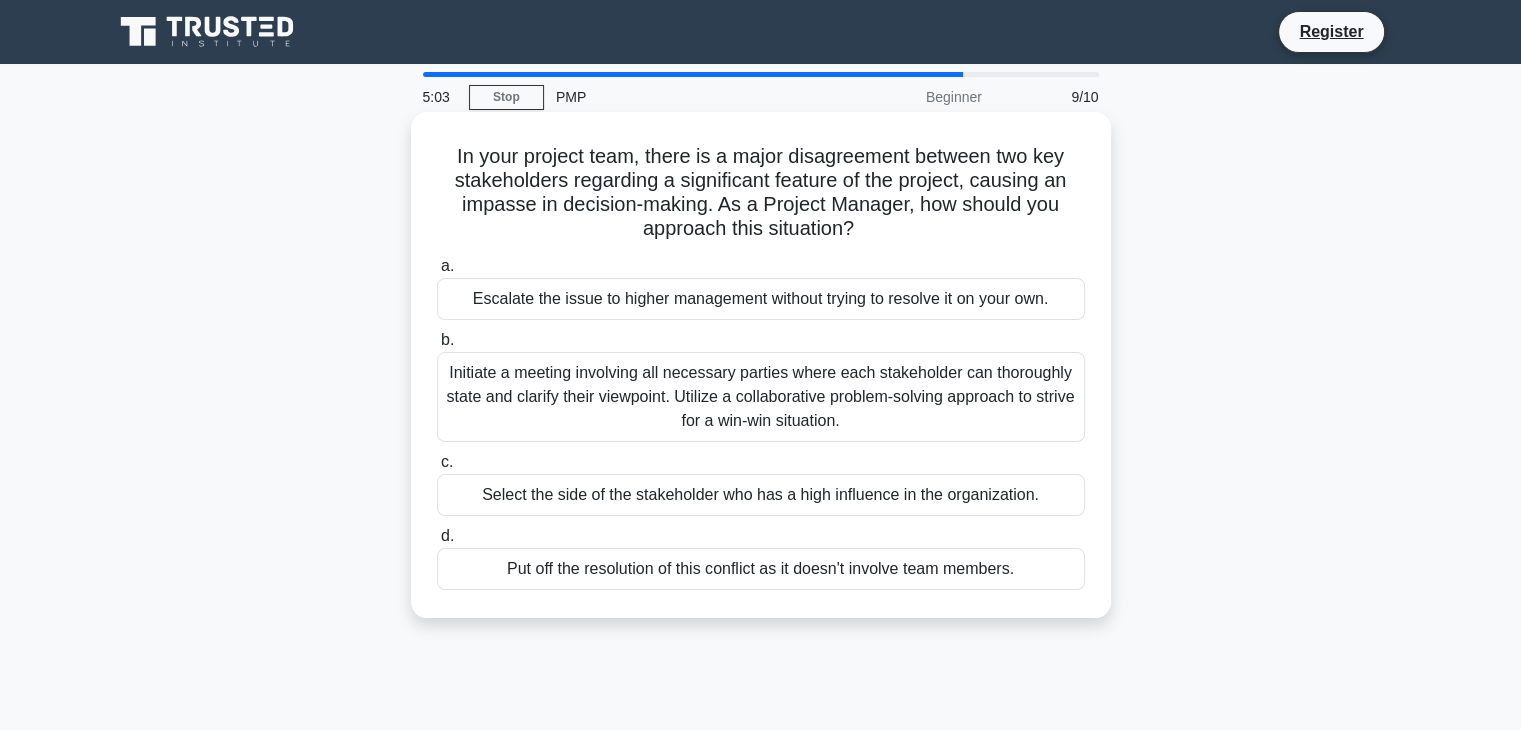 click on "Initiate a meeting involving all necessary parties where each stakeholder can thoroughly state and clarify their viewpoint. Utilize a collaborative problem-solving approach to strive for a win-win situation." at bounding box center (761, 397) 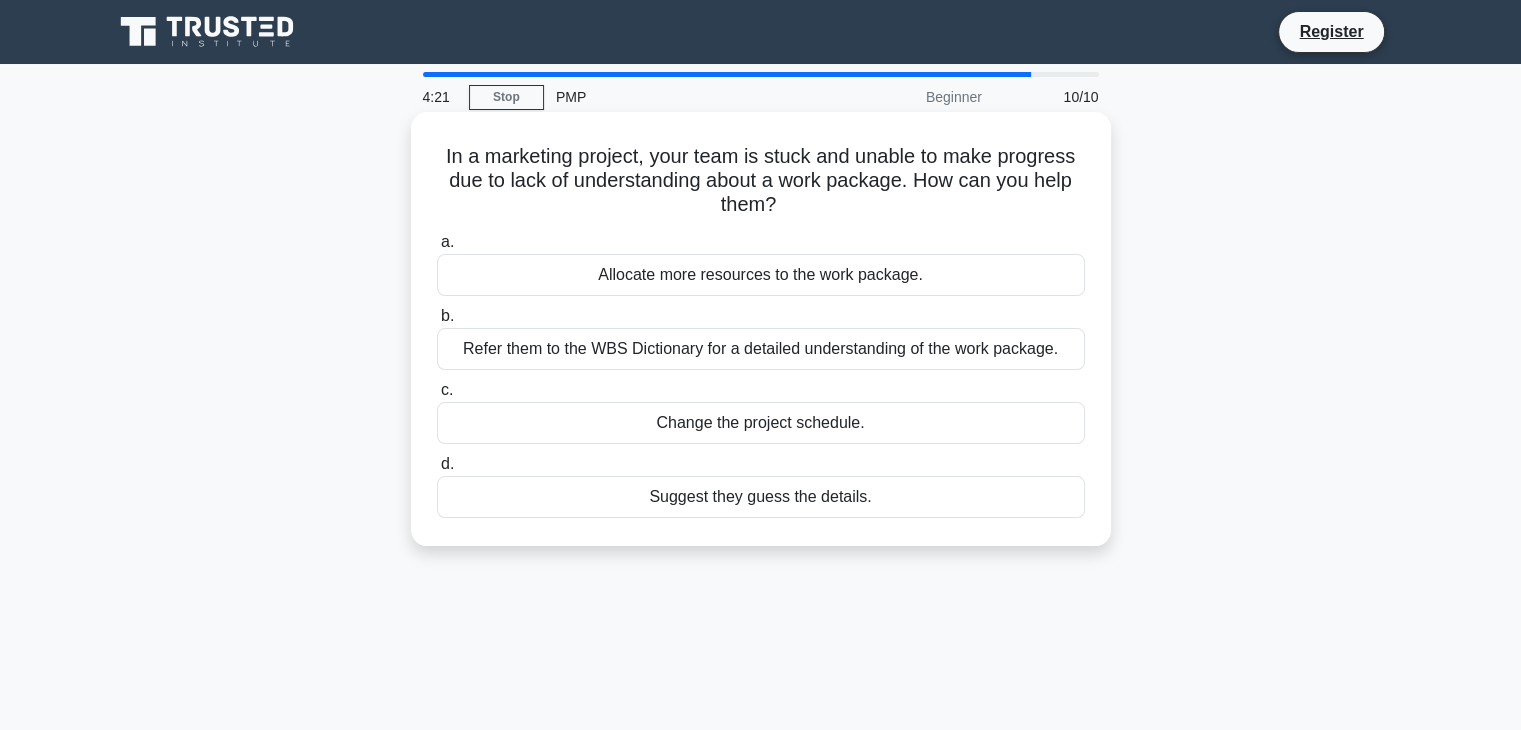 click on "Refer them to the WBS Dictionary for a detailed understanding of the work package." at bounding box center (761, 349) 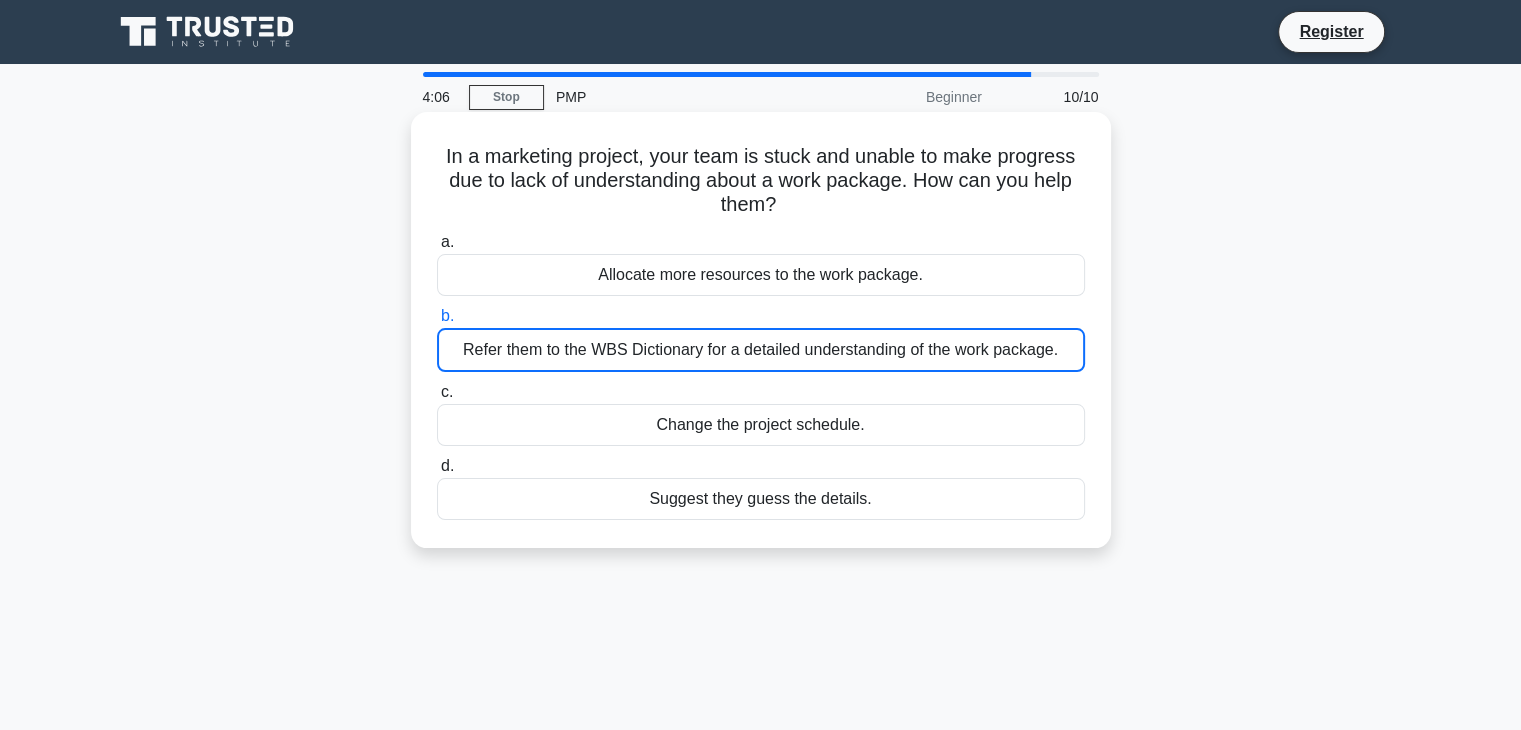 click on "Refer them to the WBS Dictionary for a detailed understanding of the work package." at bounding box center [761, 350] 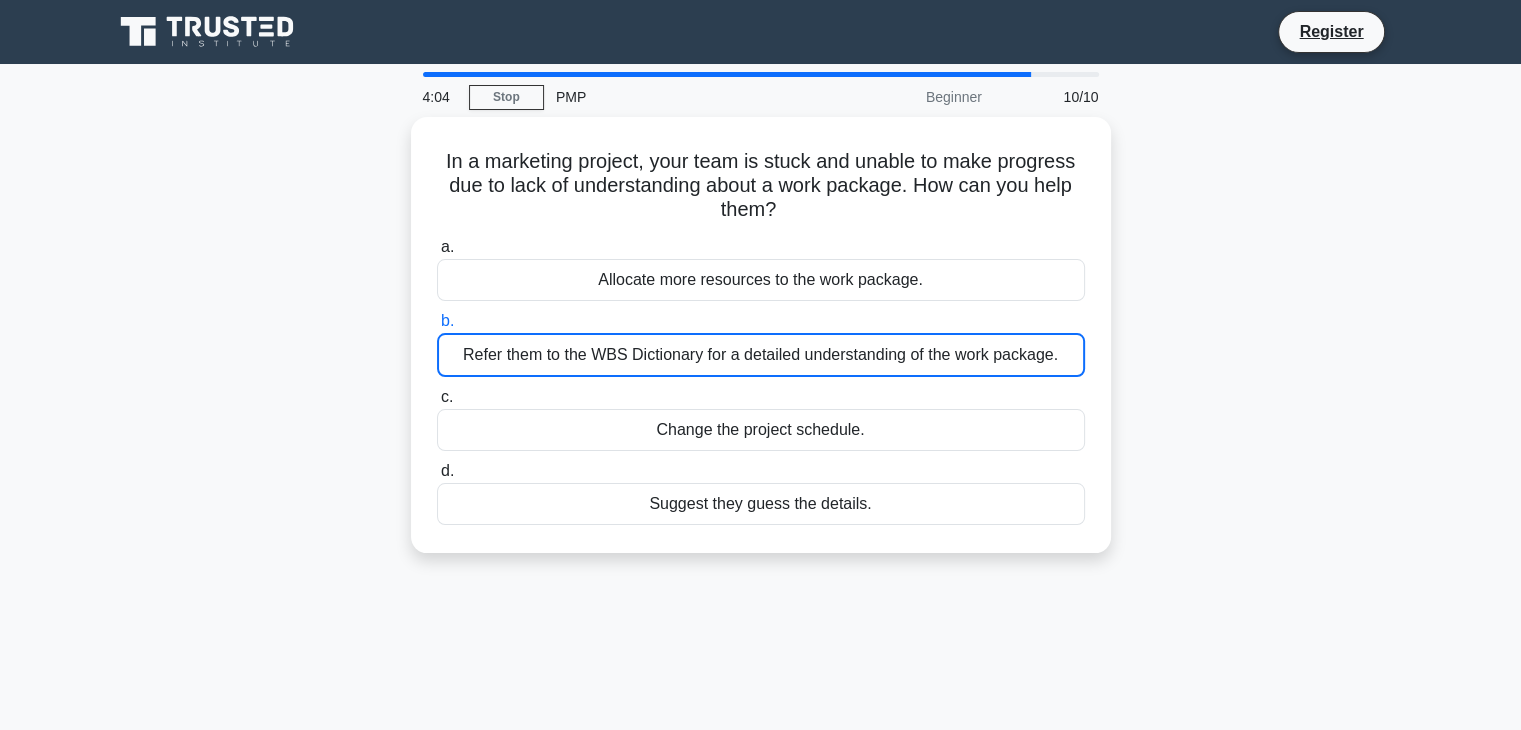 click on "In a marketing project, your team is stuck and unable to make progress due to lack of understanding about a work package. How can you help them?
.spinner_0XTQ{transform-origin:center;animation:spinner_y6GP .75s linear infinite}@keyframes spinner_y6GP{100%{transform:rotate(360deg)}}
a.
Allocate more resources to the work package.
b. c. d." at bounding box center (761, 347) 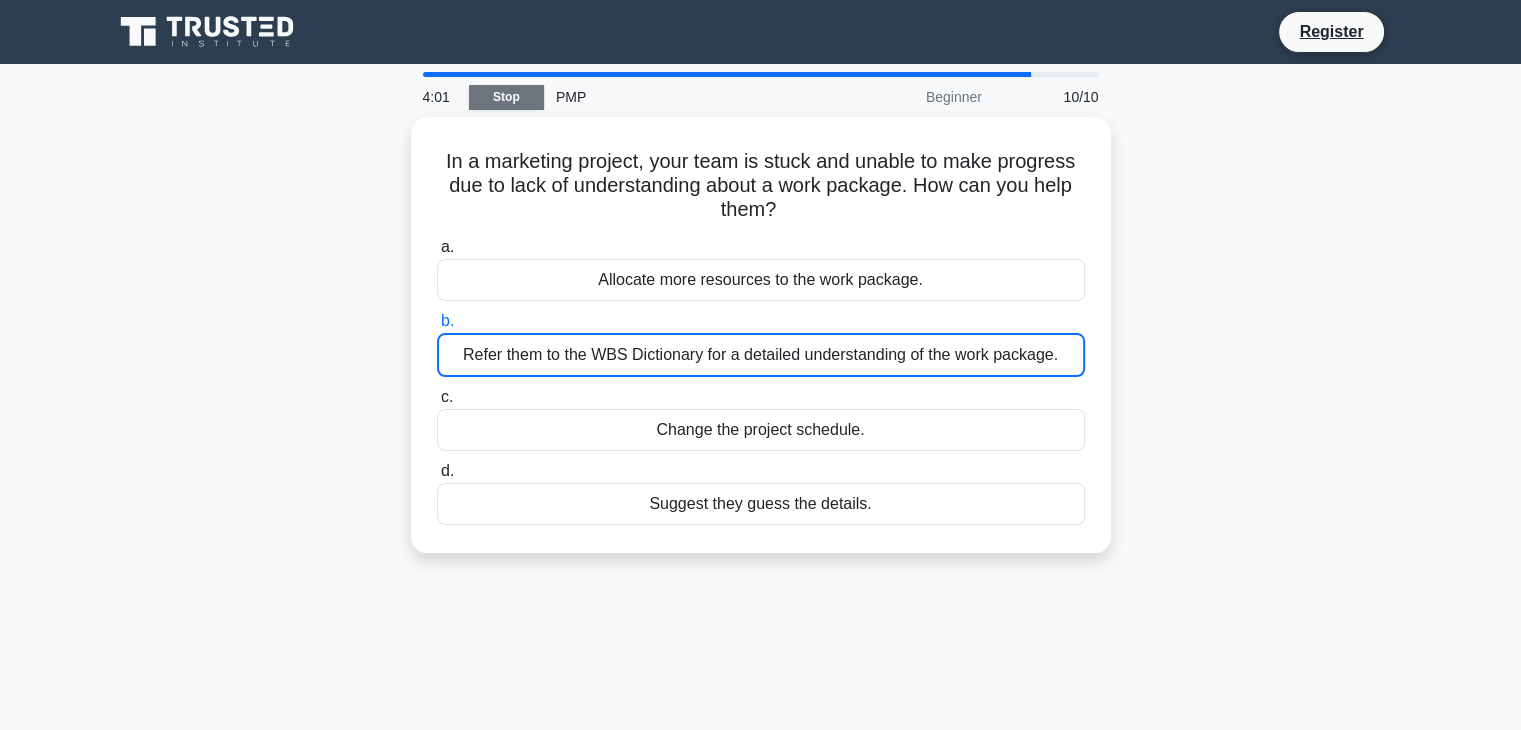 click on "Stop" at bounding box center (506, 97) 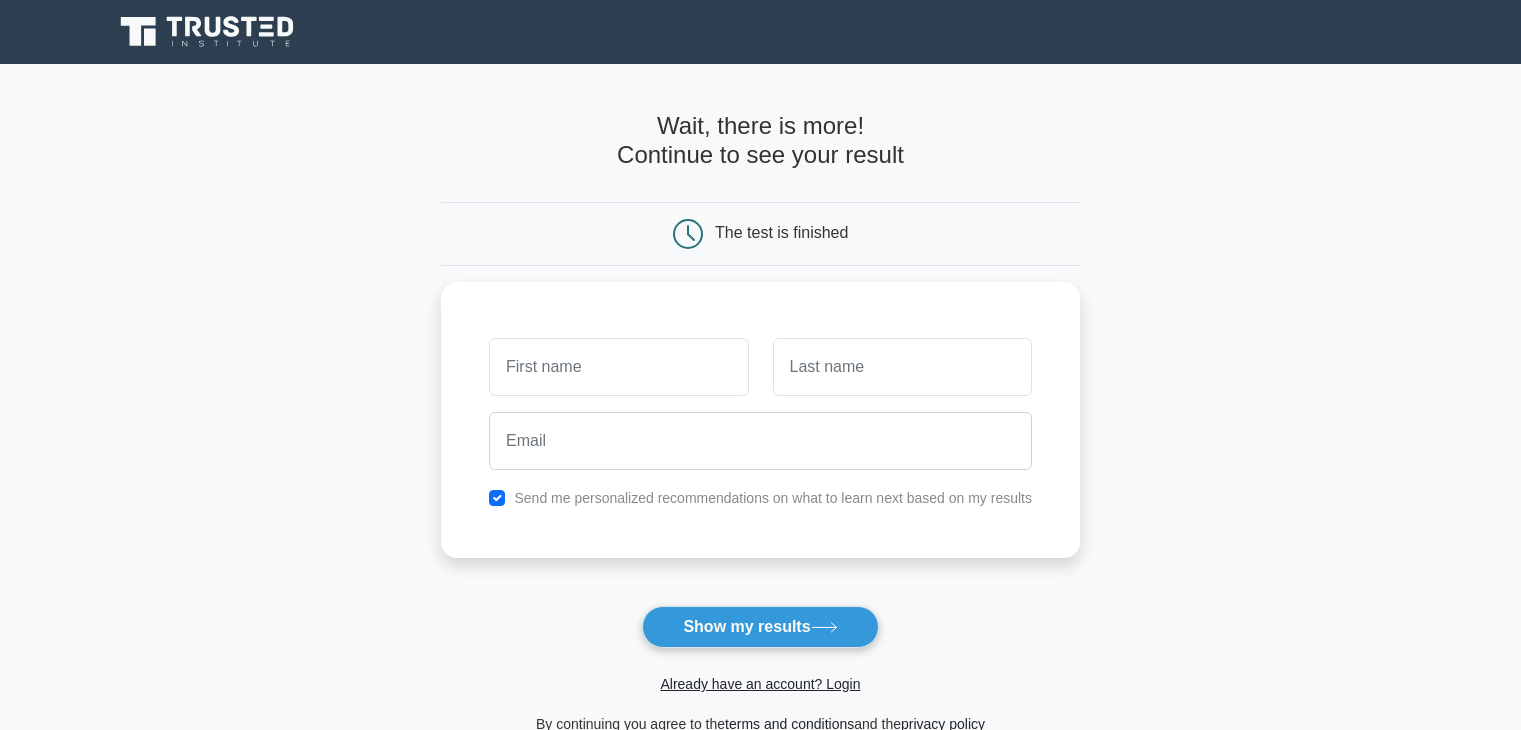 scroll, scrollTop: 0, scrollLeft: 0, axis: both 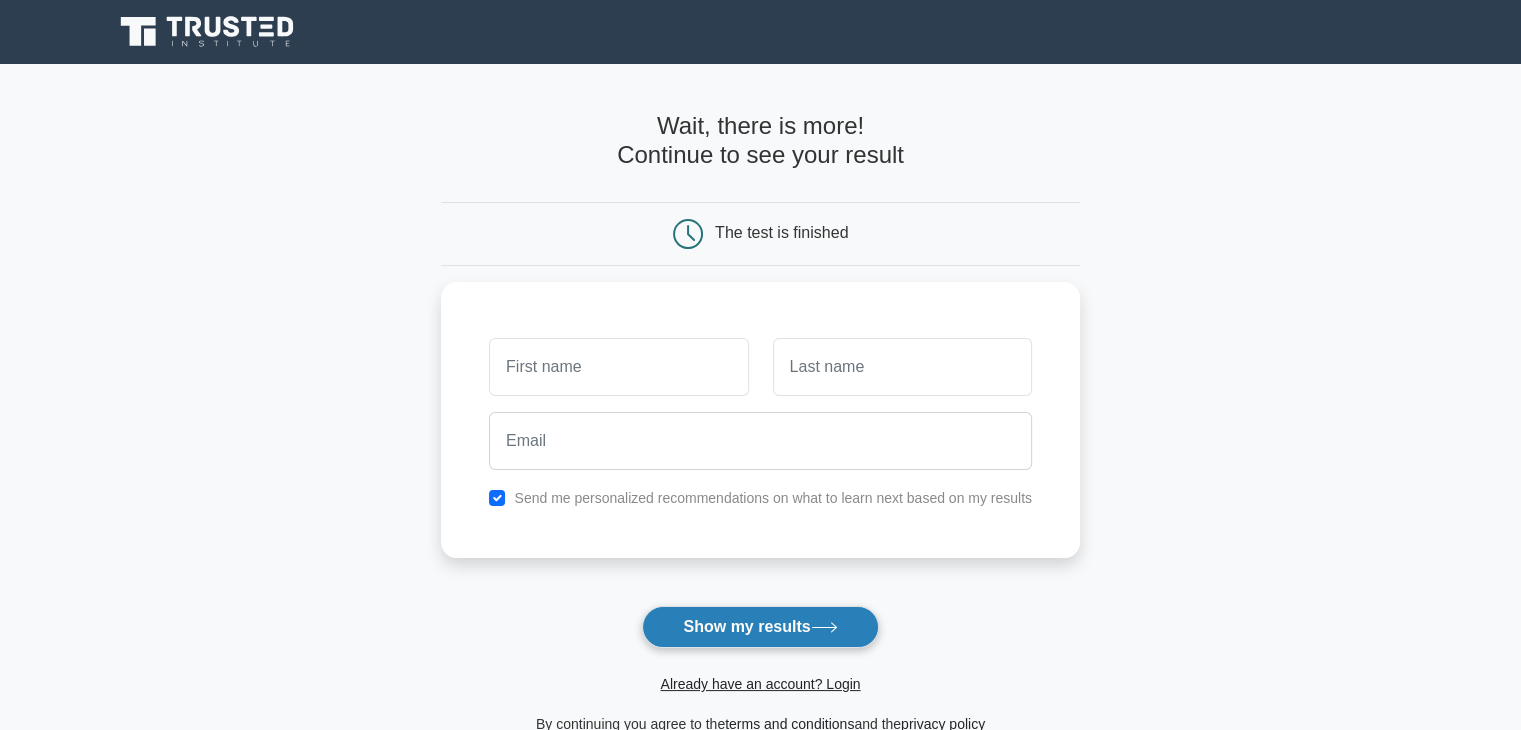 click on "Show my results" at bounding box center [760, 627] 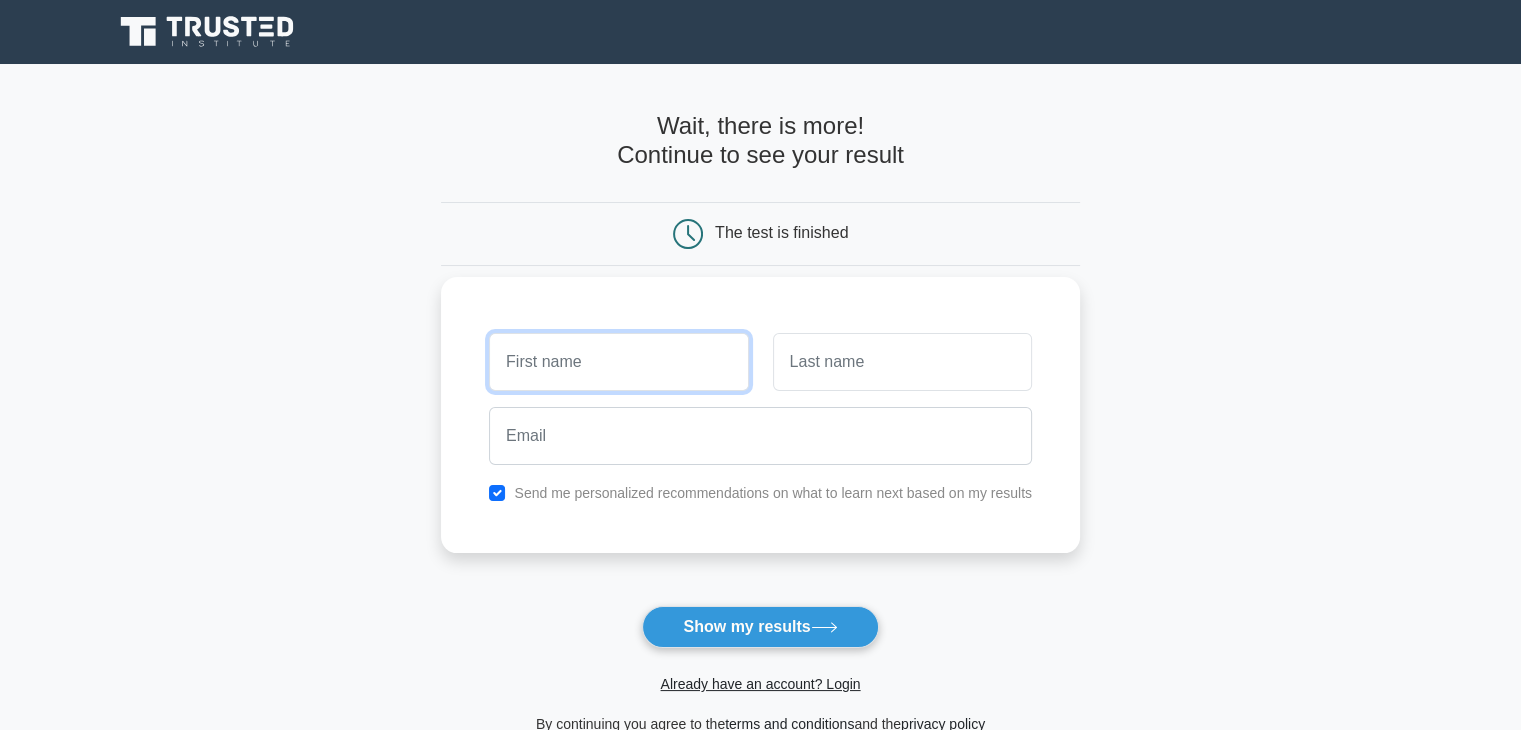 click at bounding box center (618, 362) 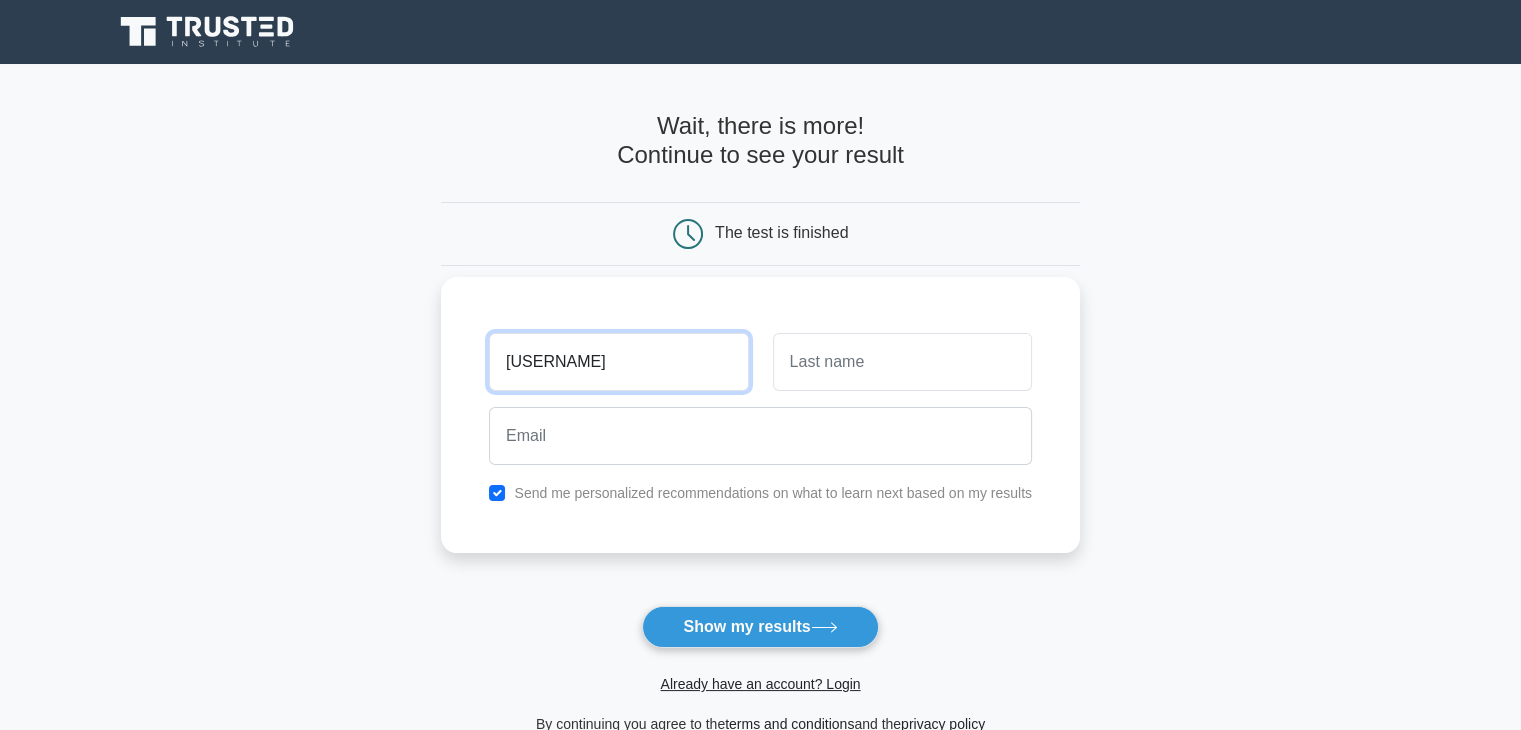 type on "[USERNAME]" 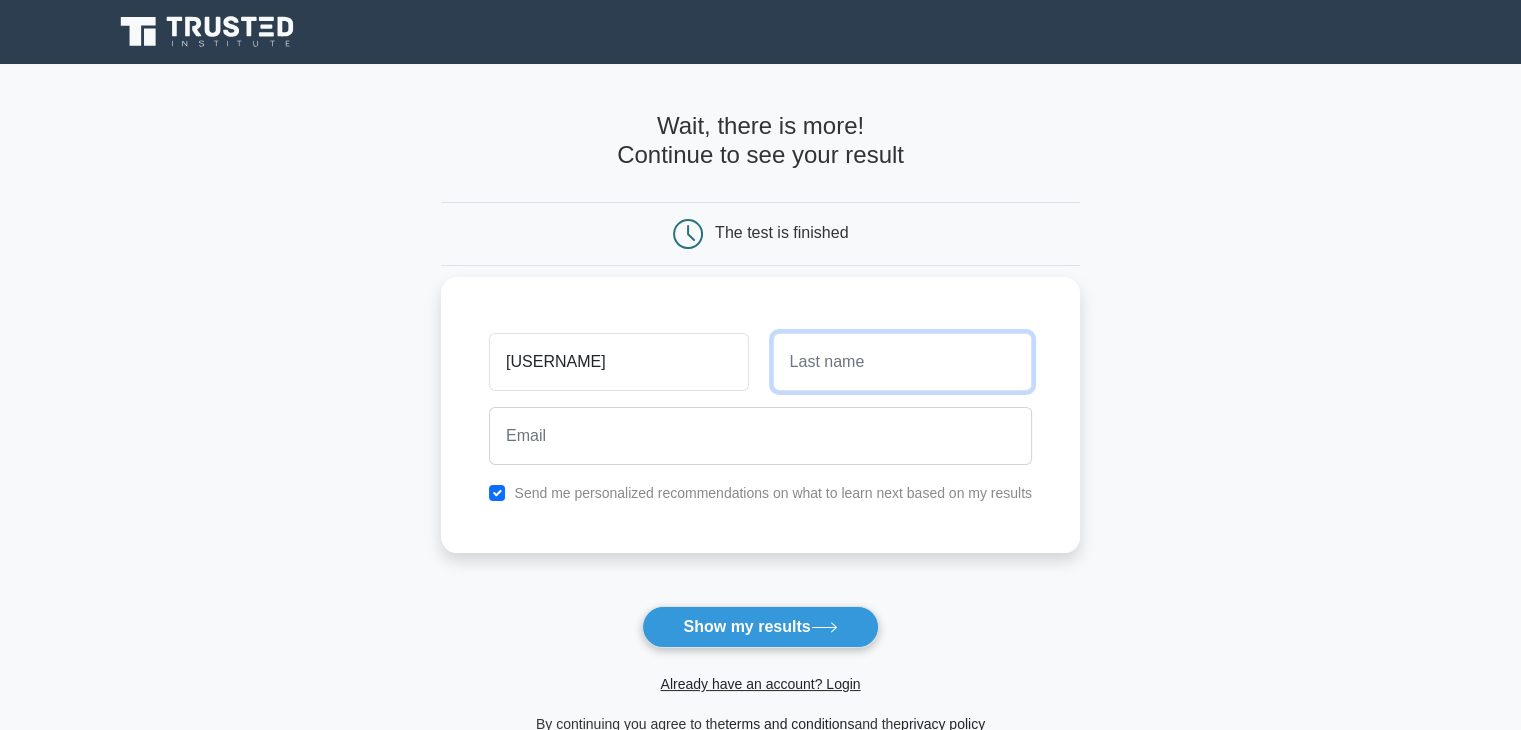 click at bounding box center [902, 362] 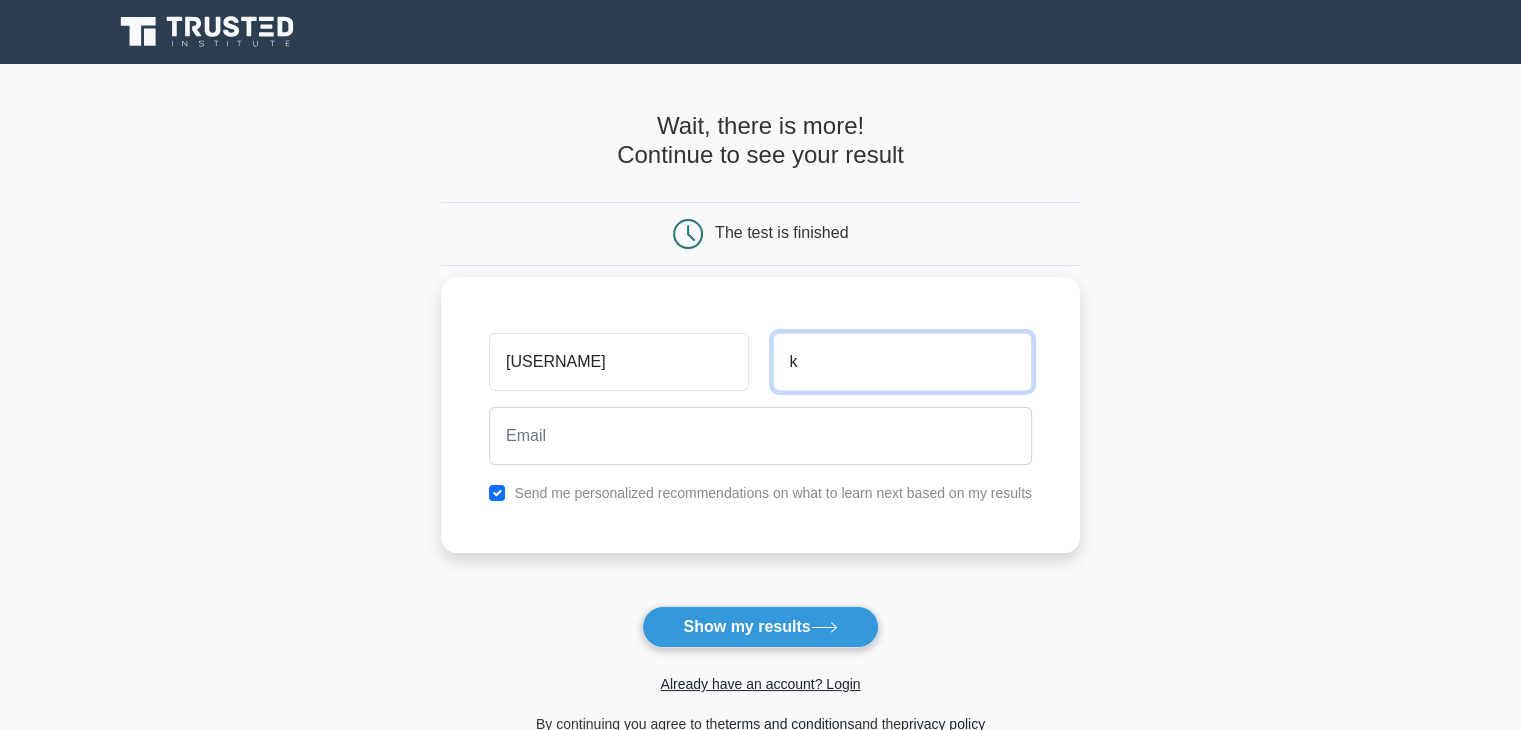 type on "k" 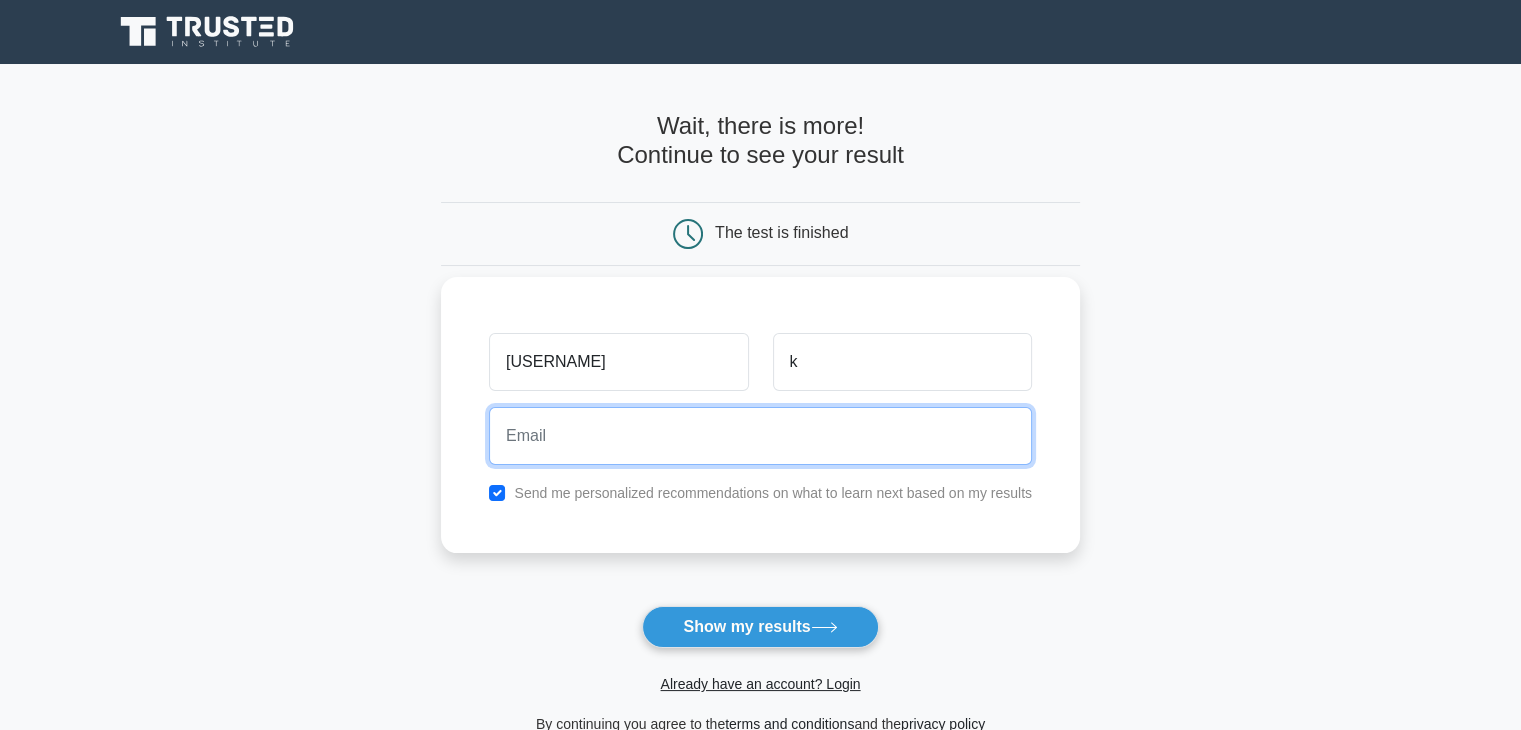 click at bounding box center [760, 436] 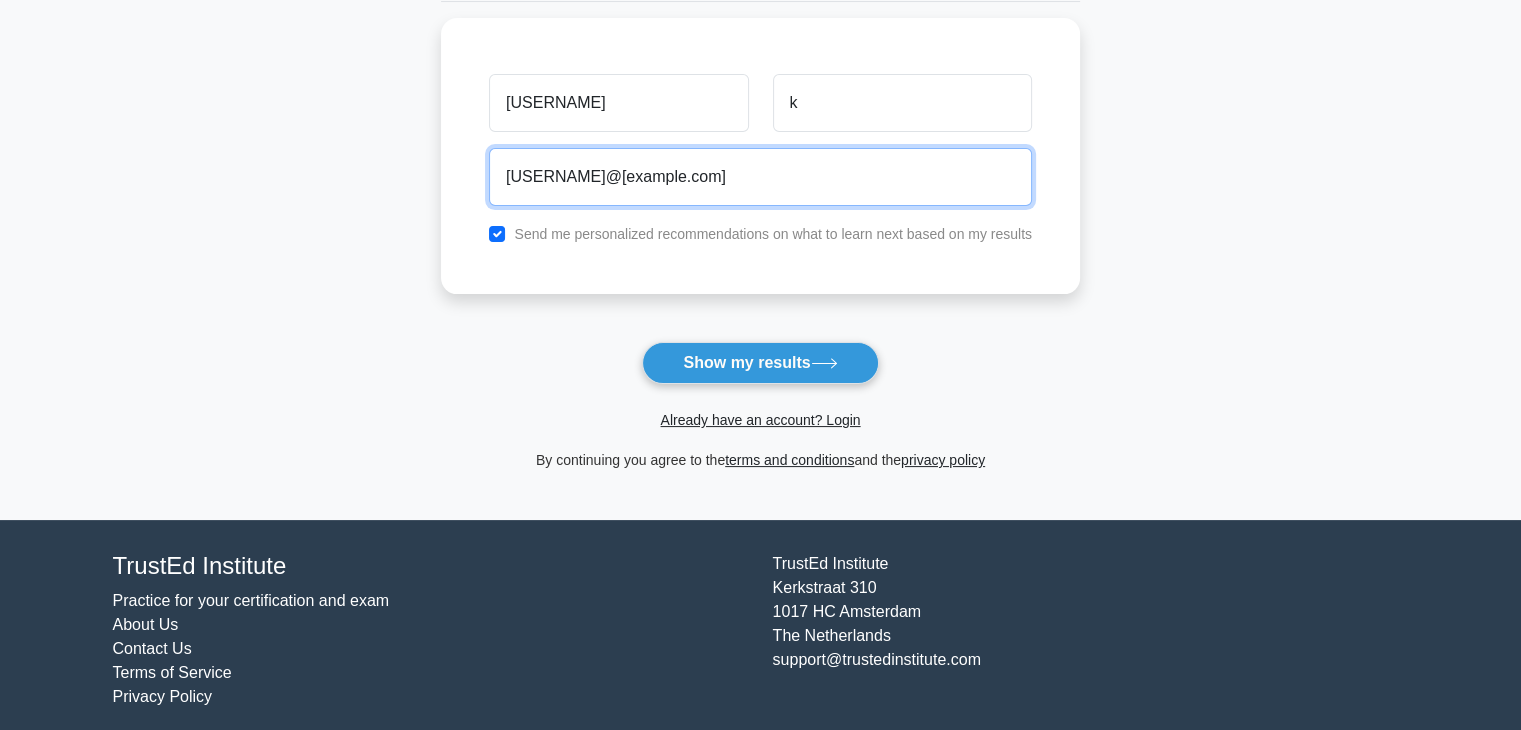 scroll, scrollTop: 274, scrollLeft: 0, axis: vertical 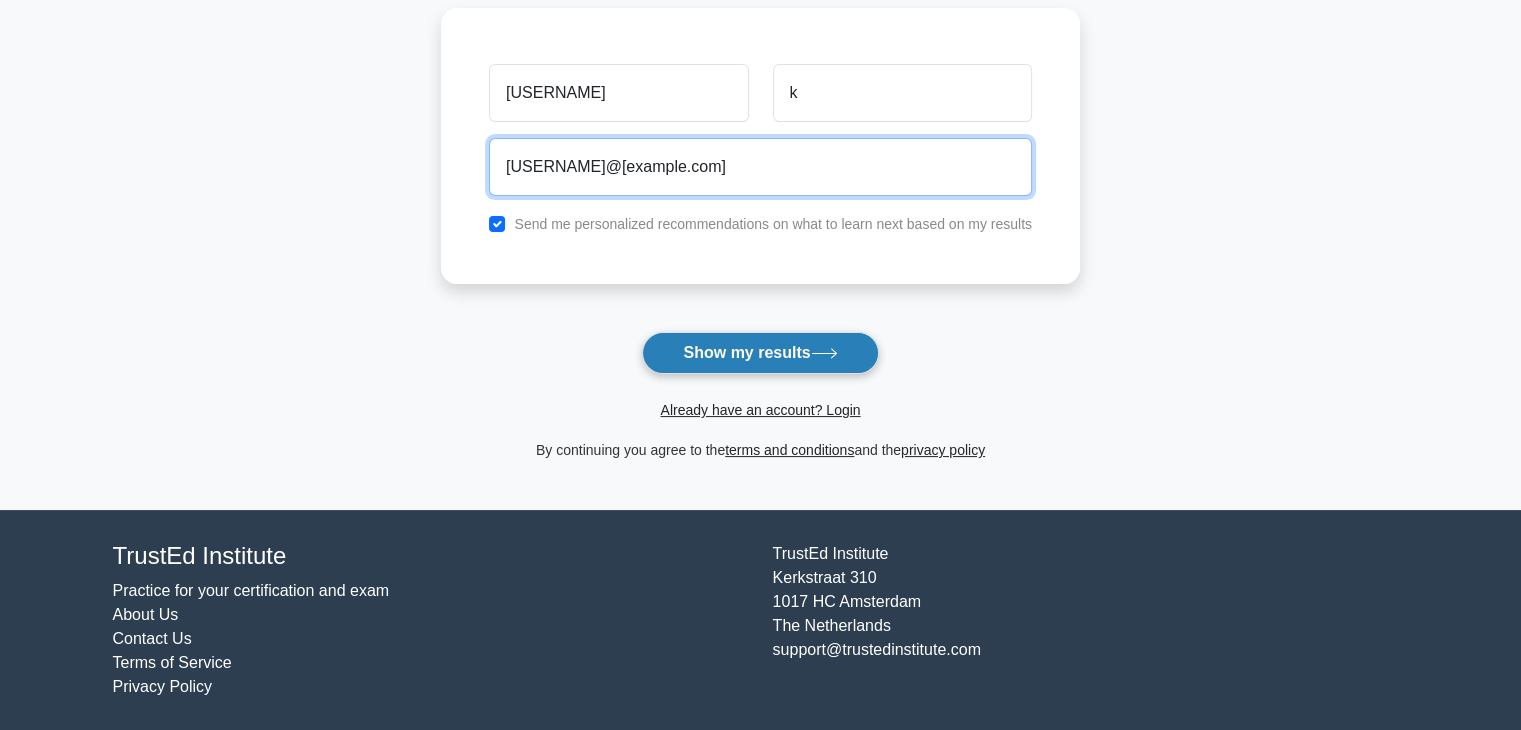 type on "naseemsul1964@gmail.com" 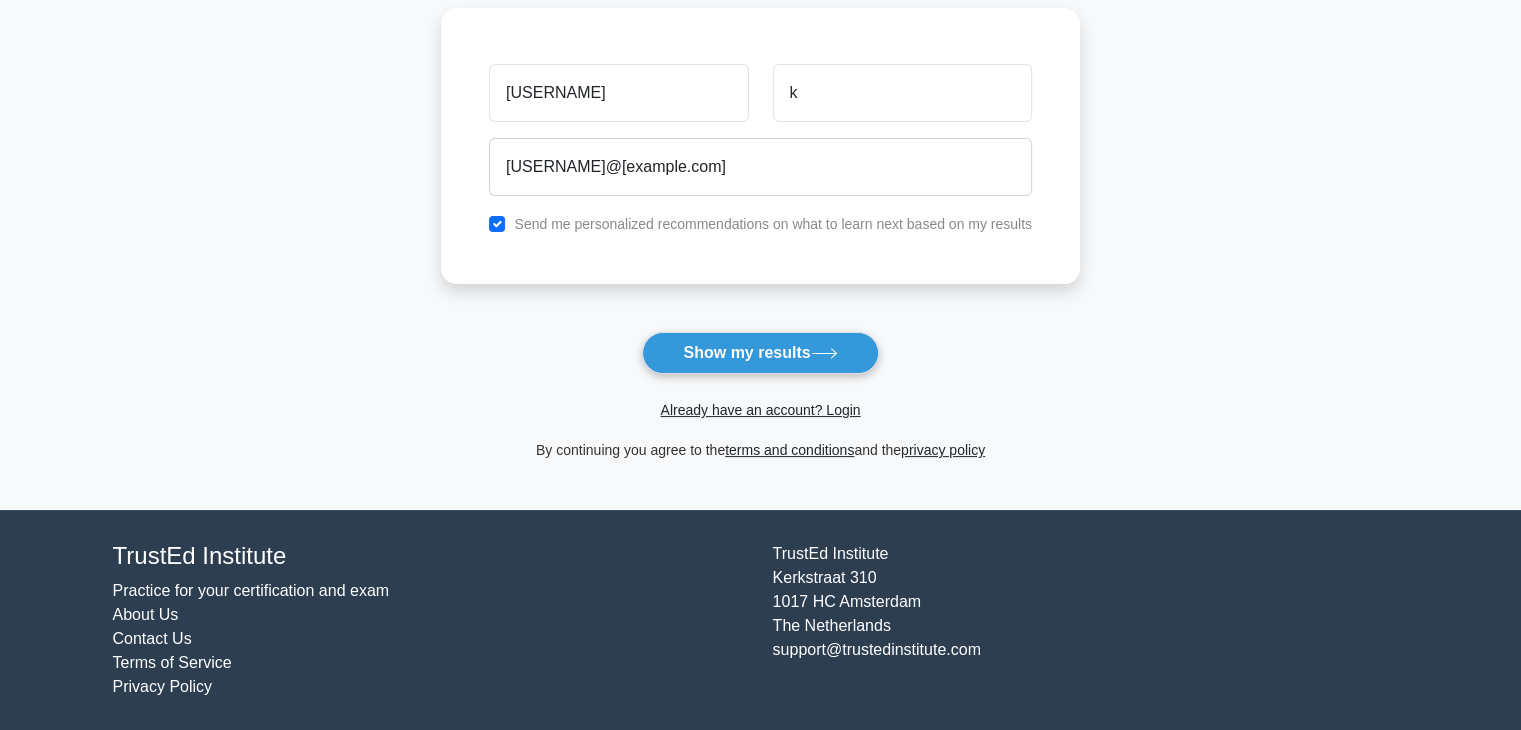 click on "Show my results" at bounding box center [760, 353] 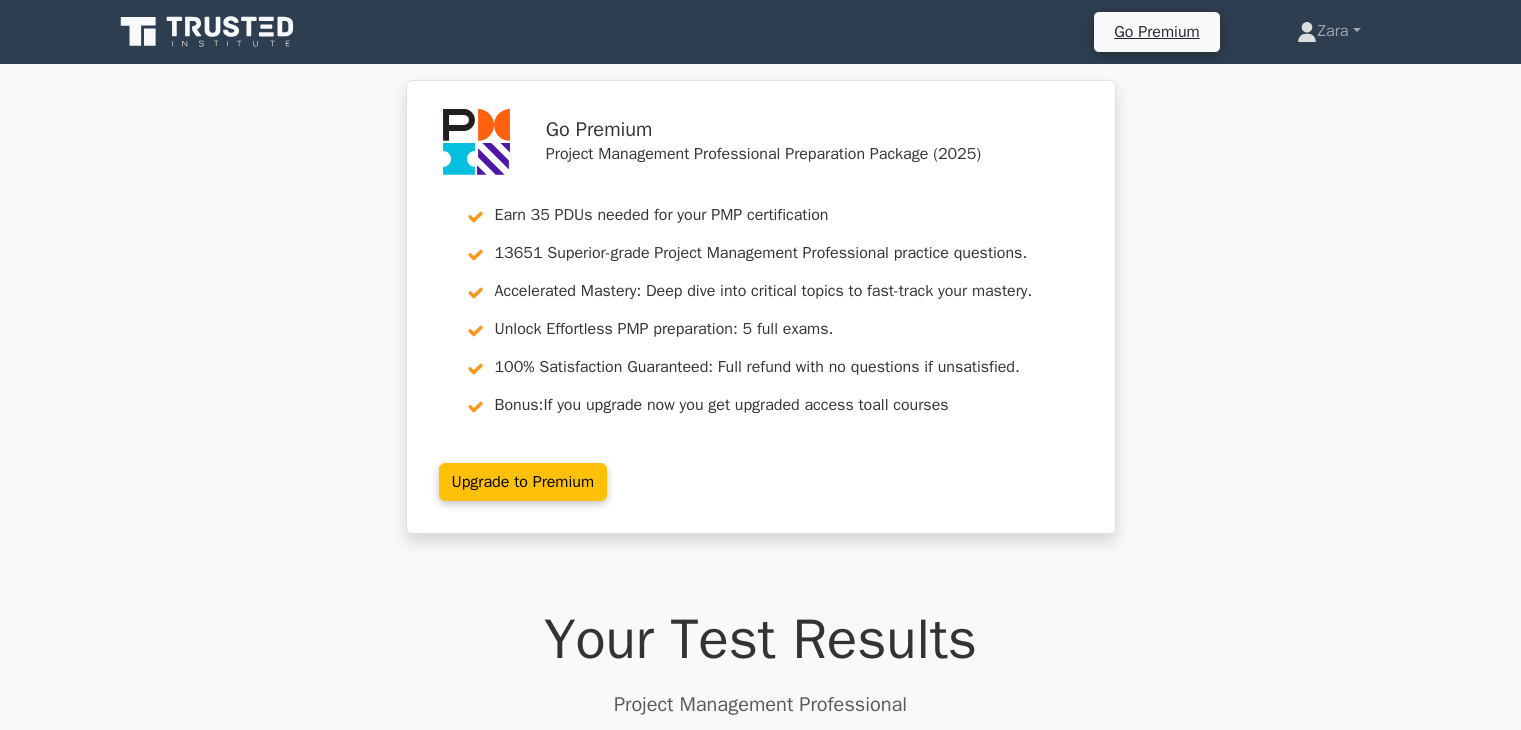 scroll, scrollTop: 0, scrollLeft: 0, axis: both 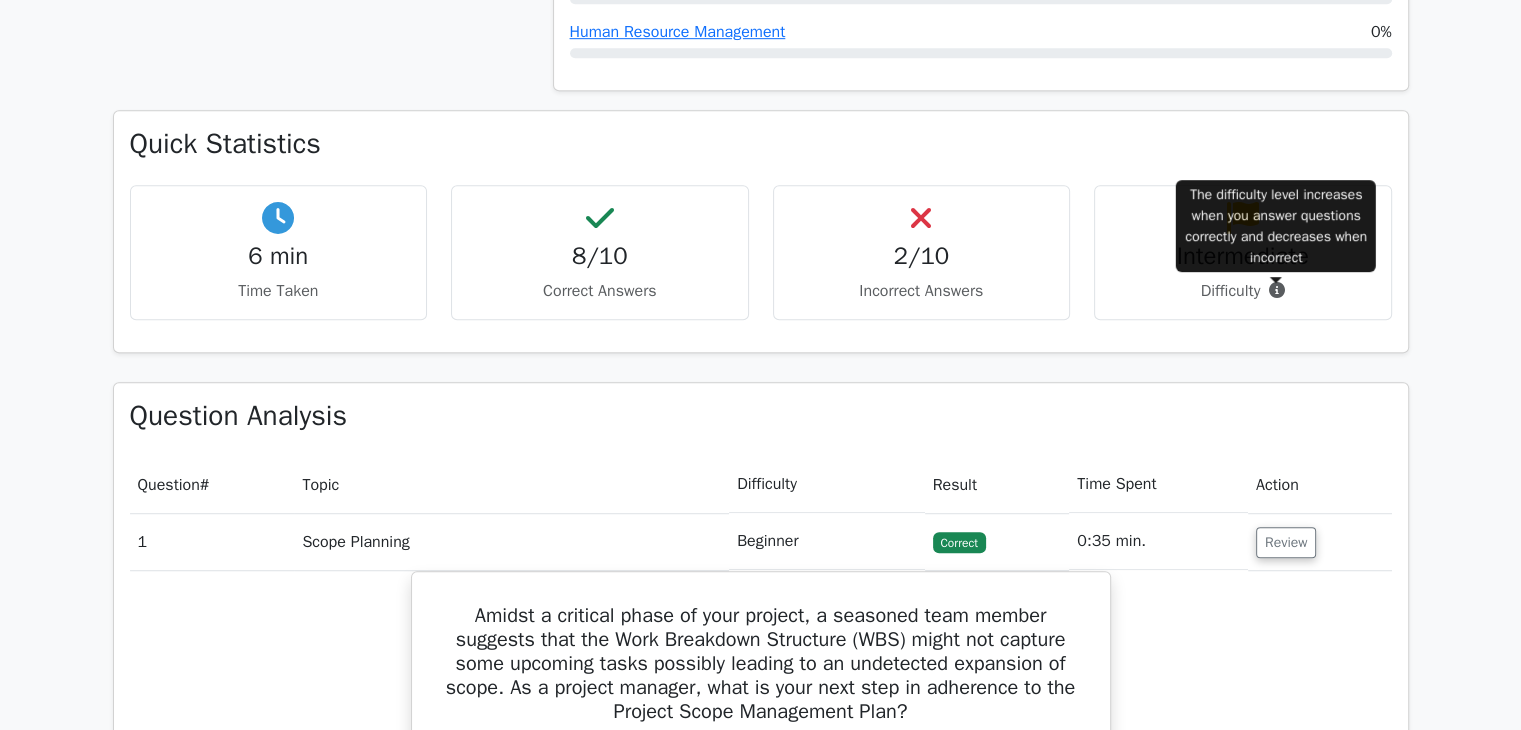 click at bounding box center [1277, 290] 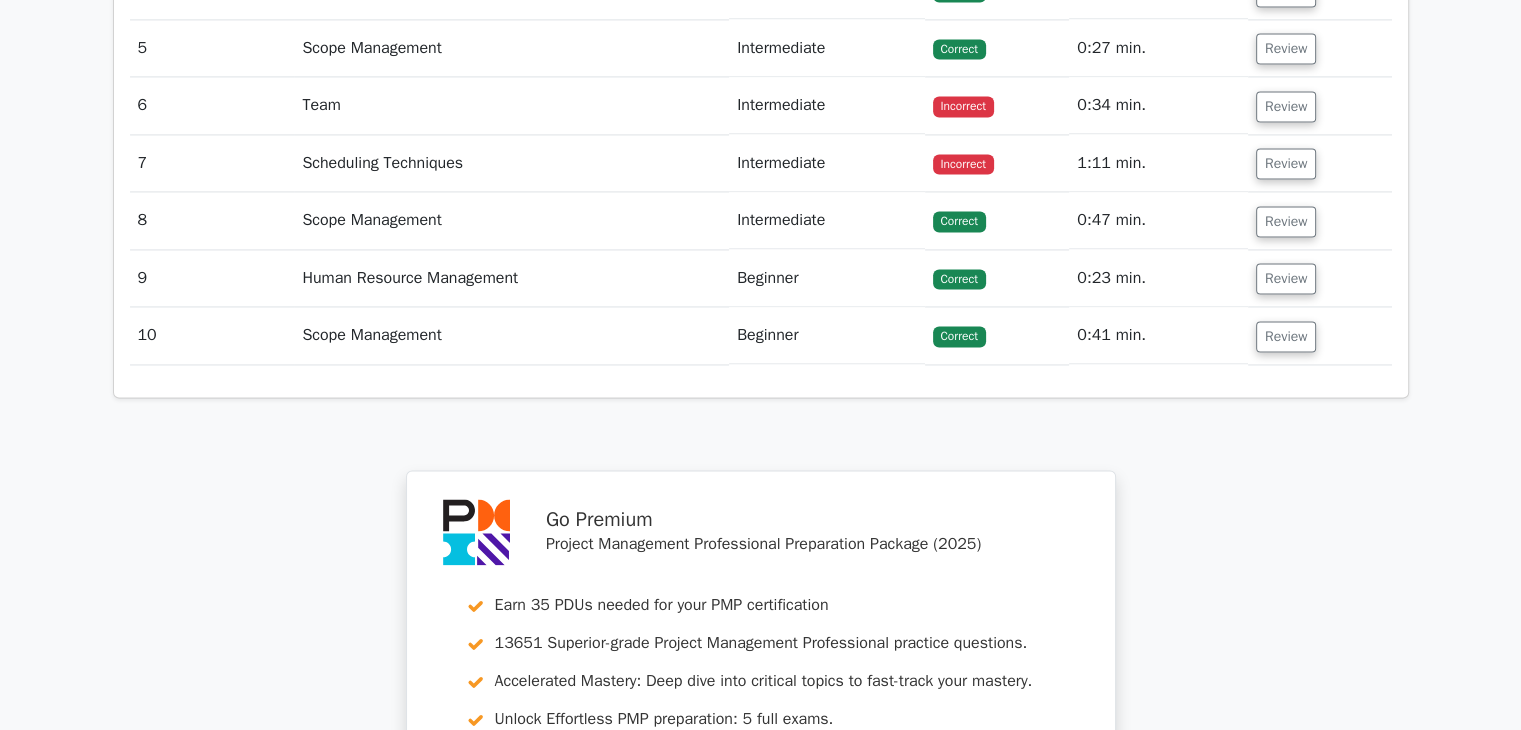 scroll, scrollTop: 2900, scrollLeft: 0, axis: vertical 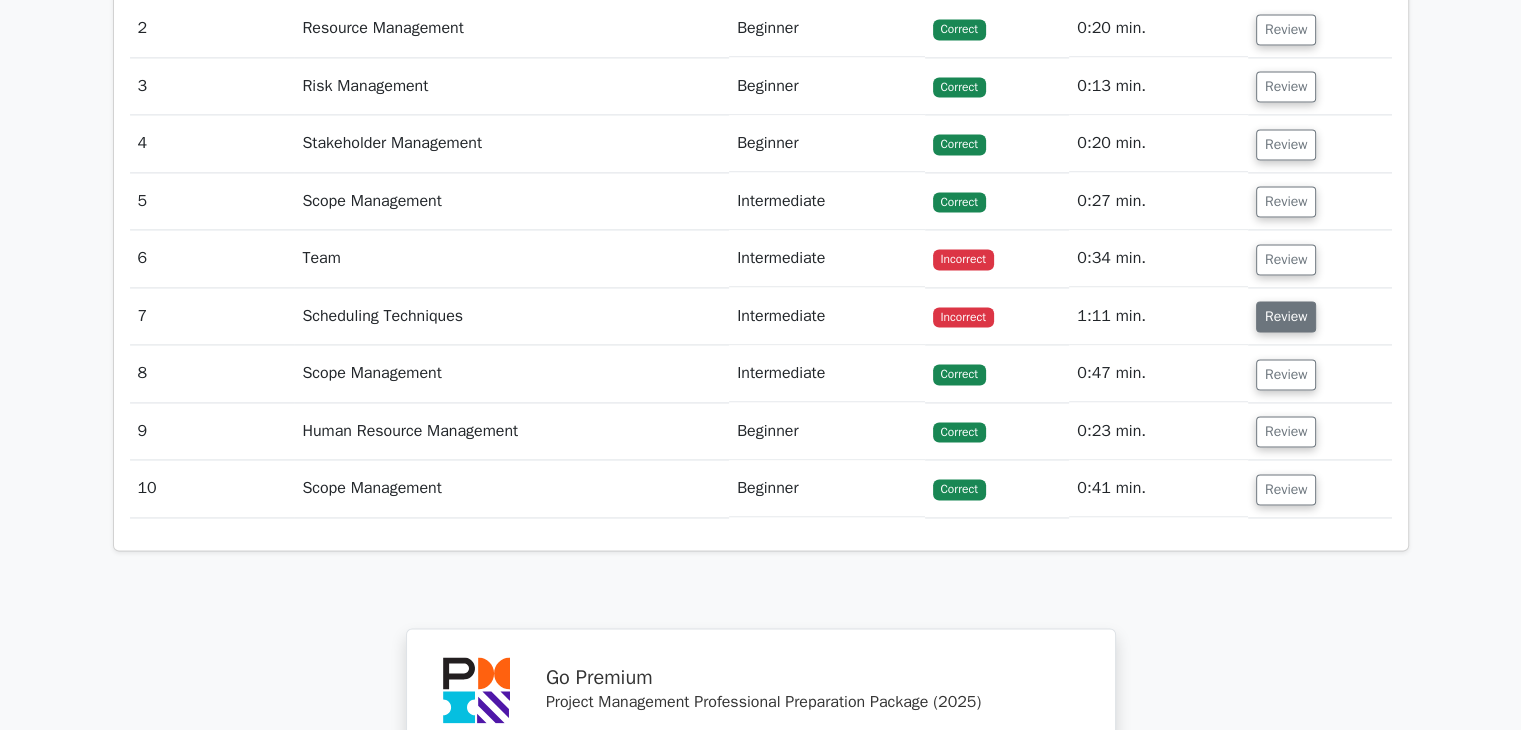 click on "Review" at bounding box center (1286, 316) 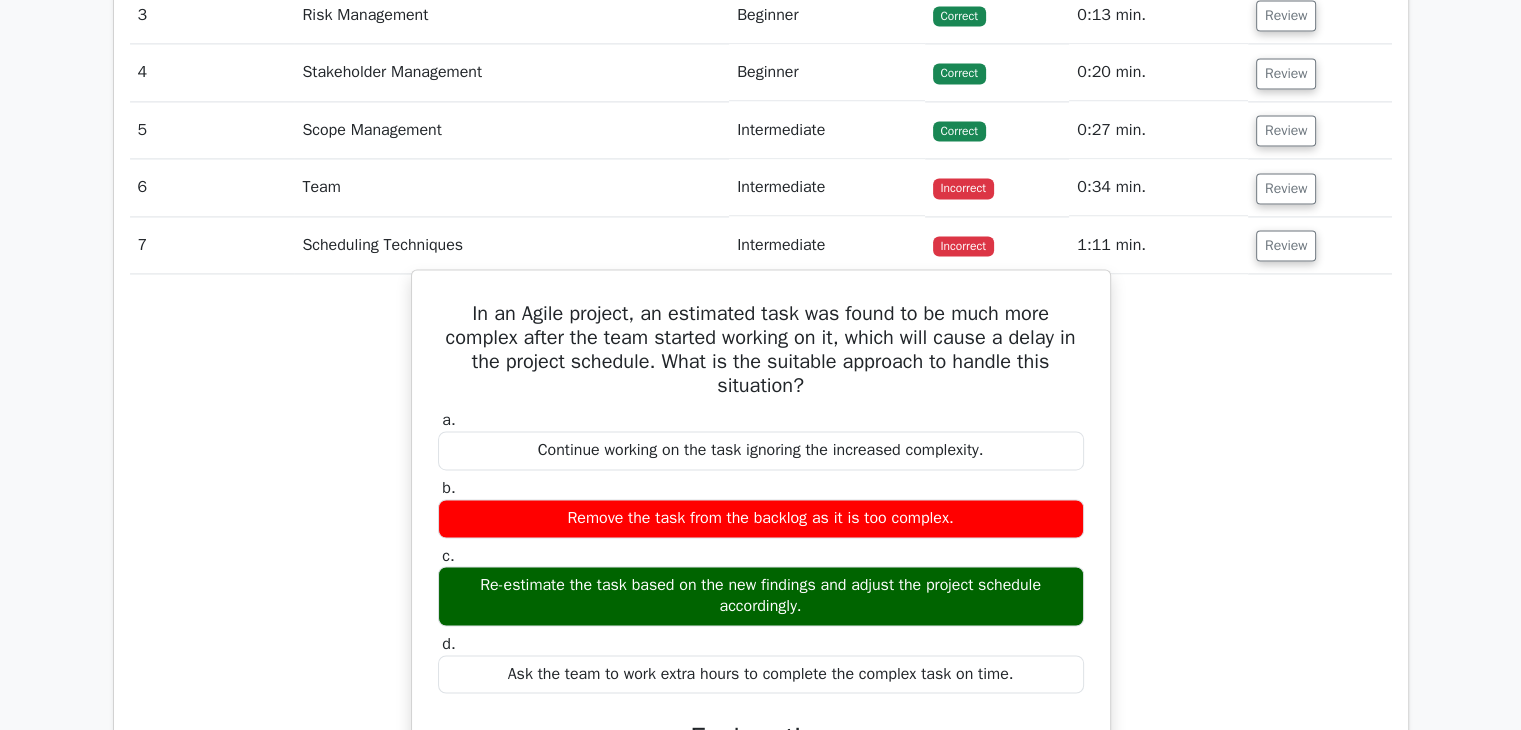 scroll, scrollTop: 3000, scrollLeft: 0, axis: vertical 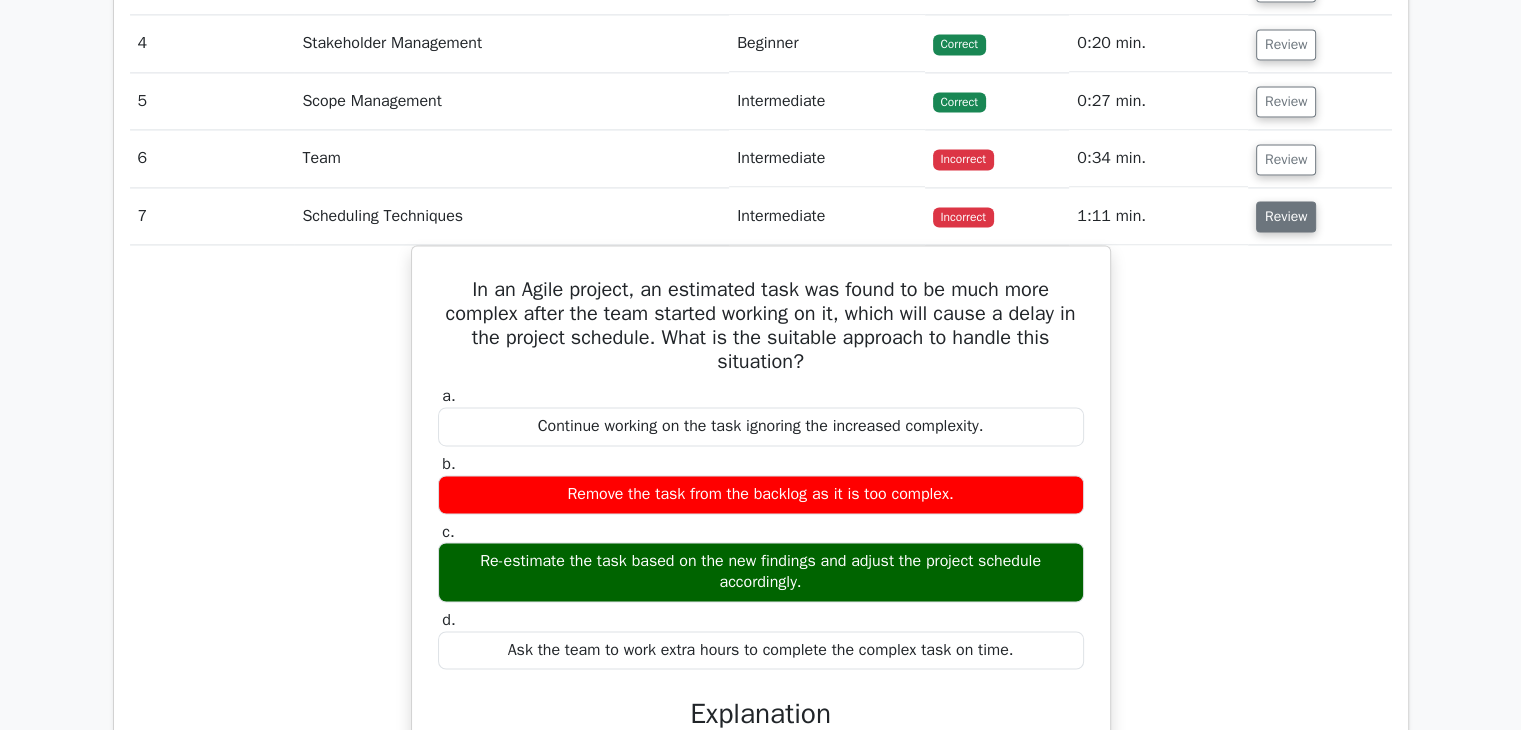 click on "Review" at bounding box center (1286, 216) 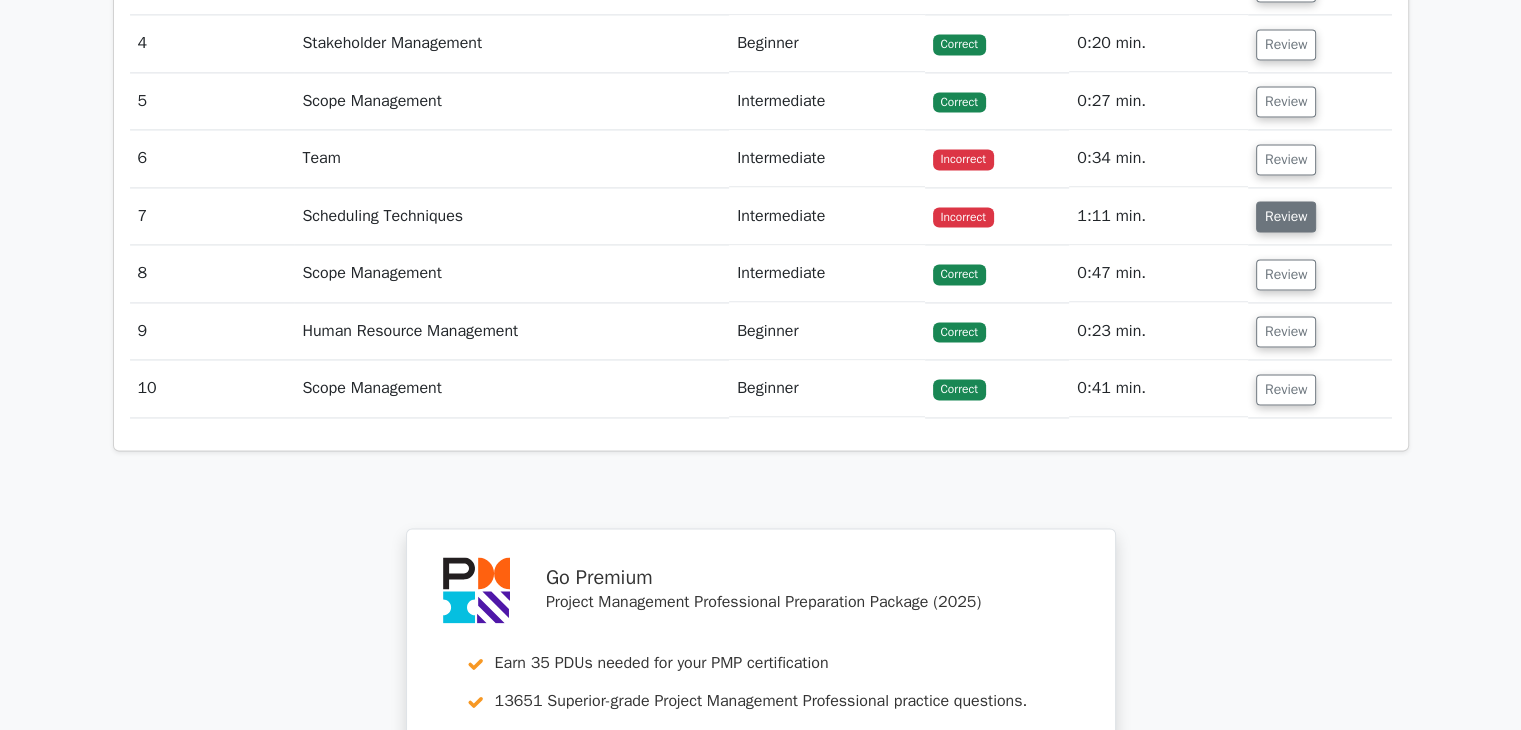 click on "Review" at bounding box center [1286, 216] 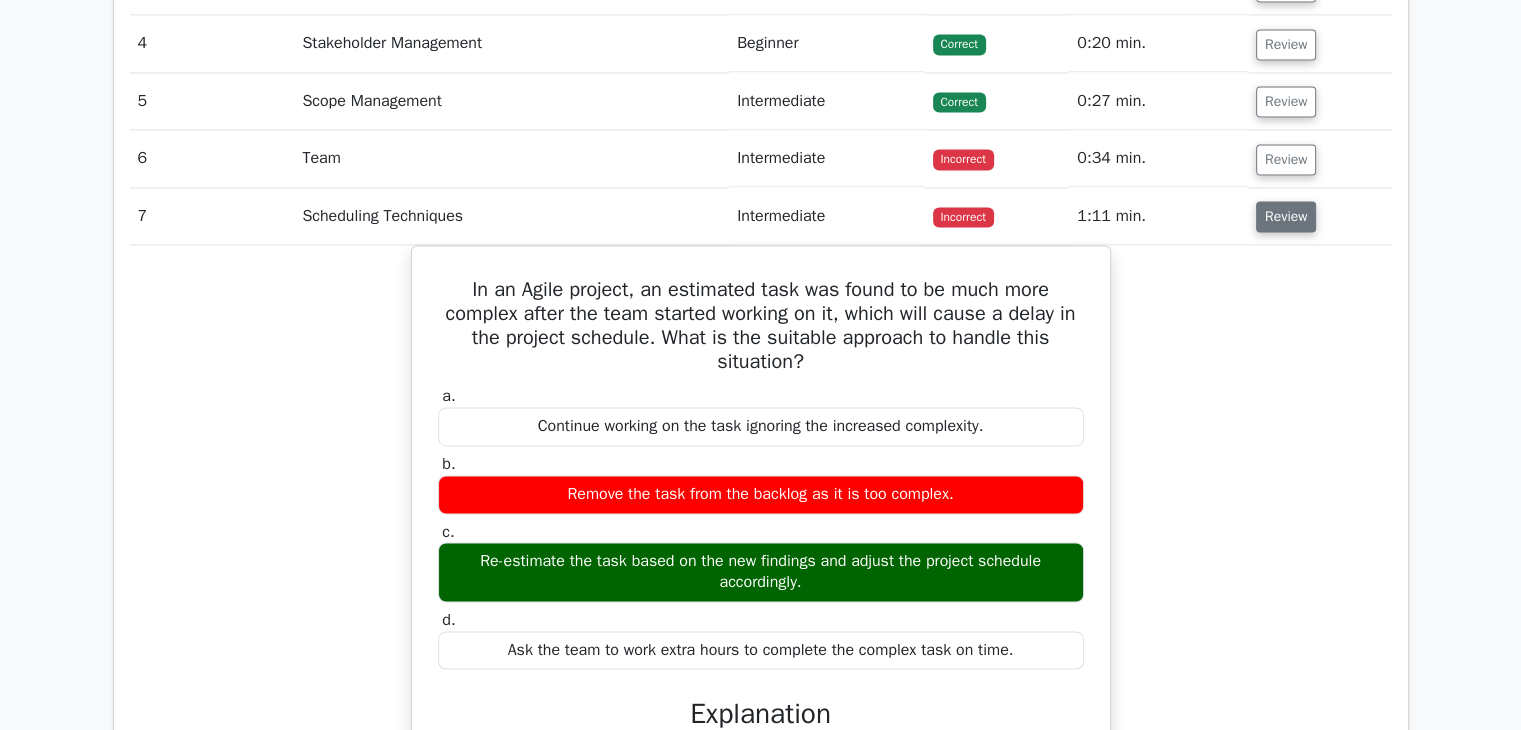 click on "Review" at bounding box center (1286, 216) 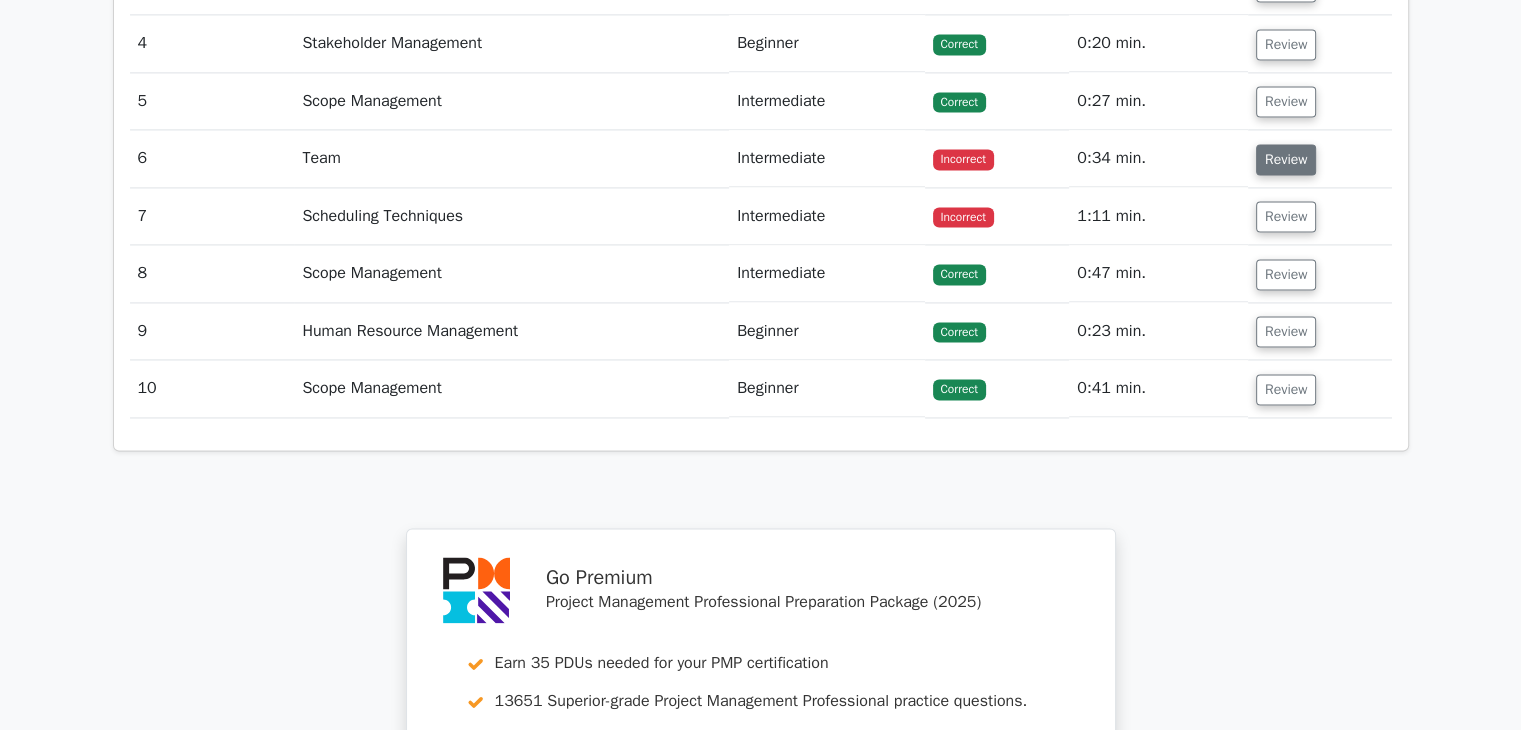 click on "Review" at bounding box center (1286, 159) 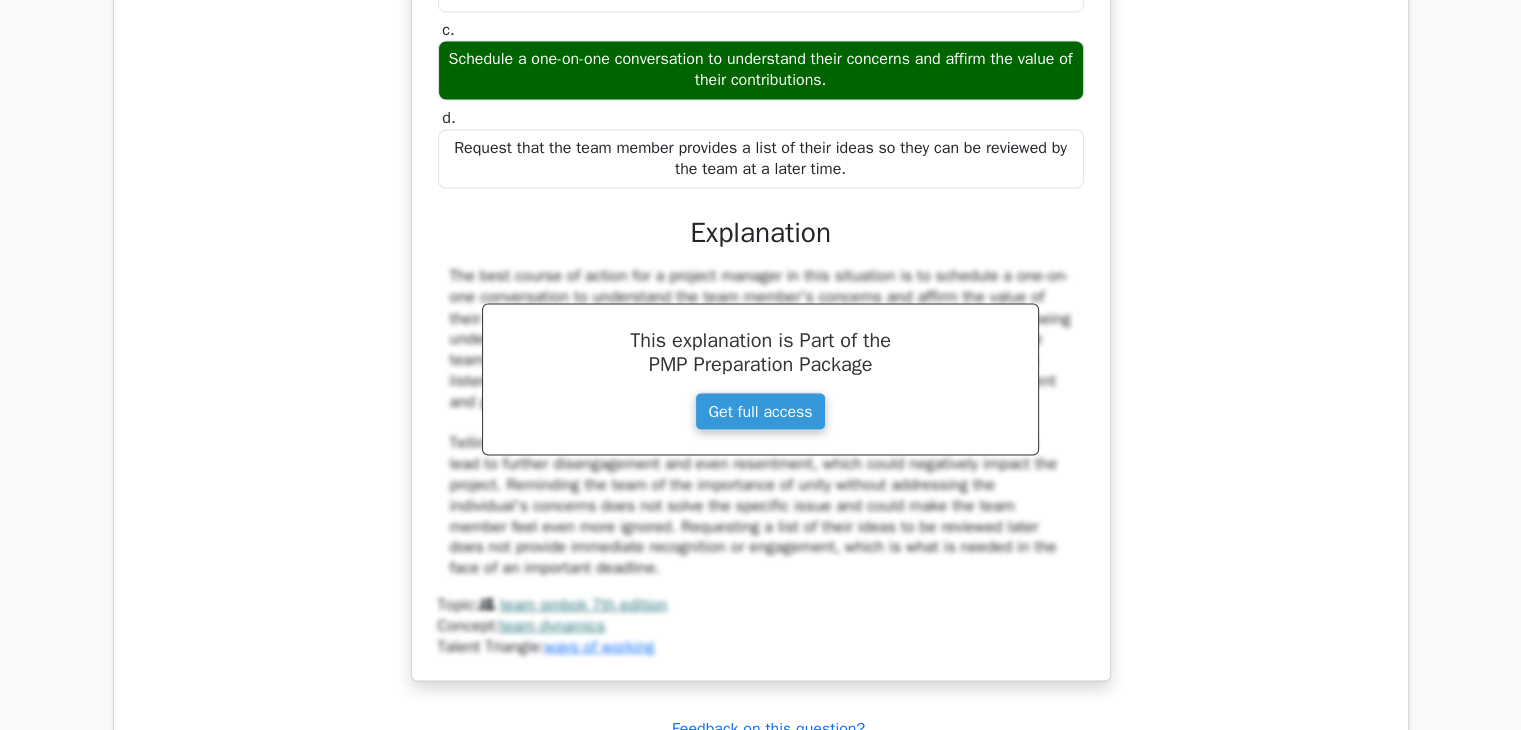 scroll, scrollTop: 3500, scrollLeft: 0, axis: vertical 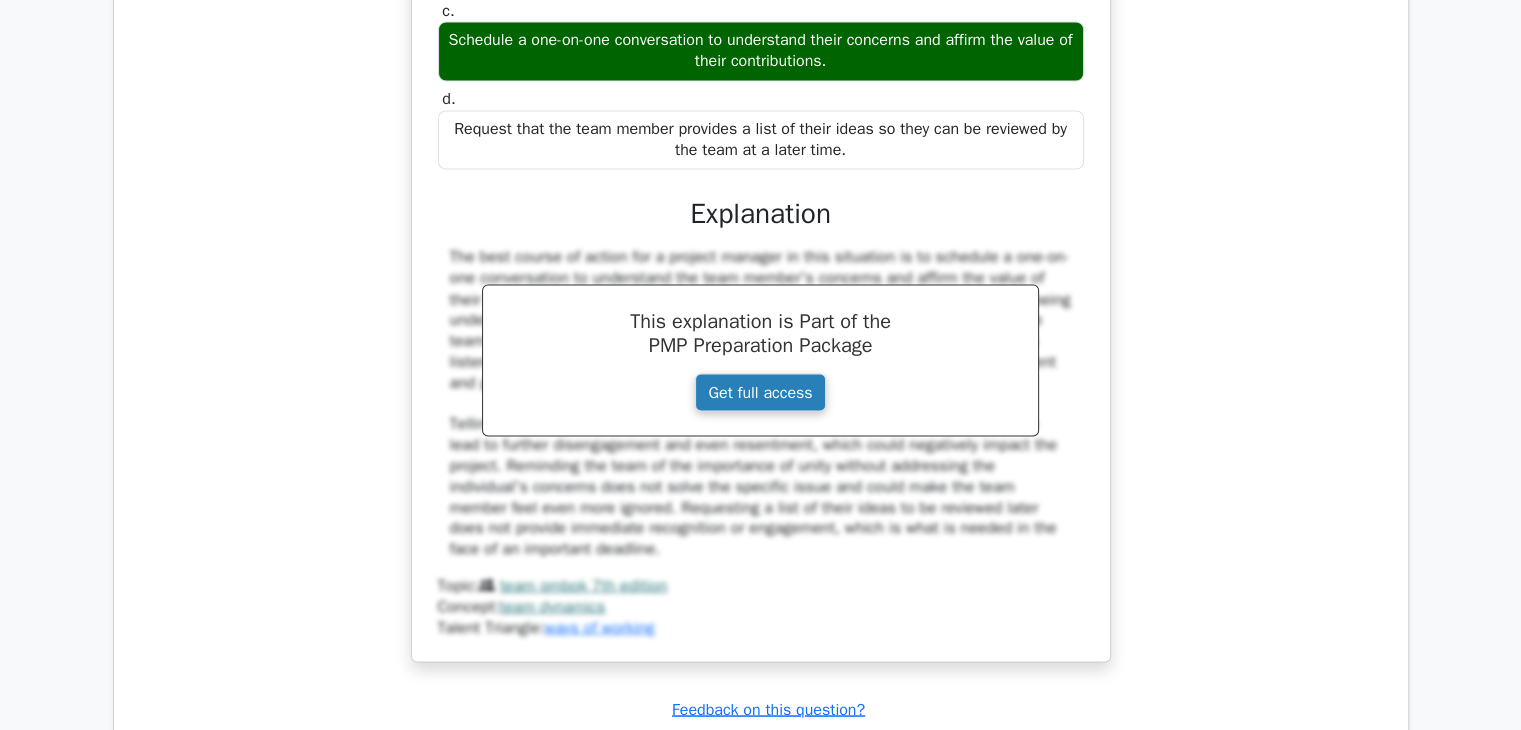 click on "Get full access" at bounding box center (760, 392) 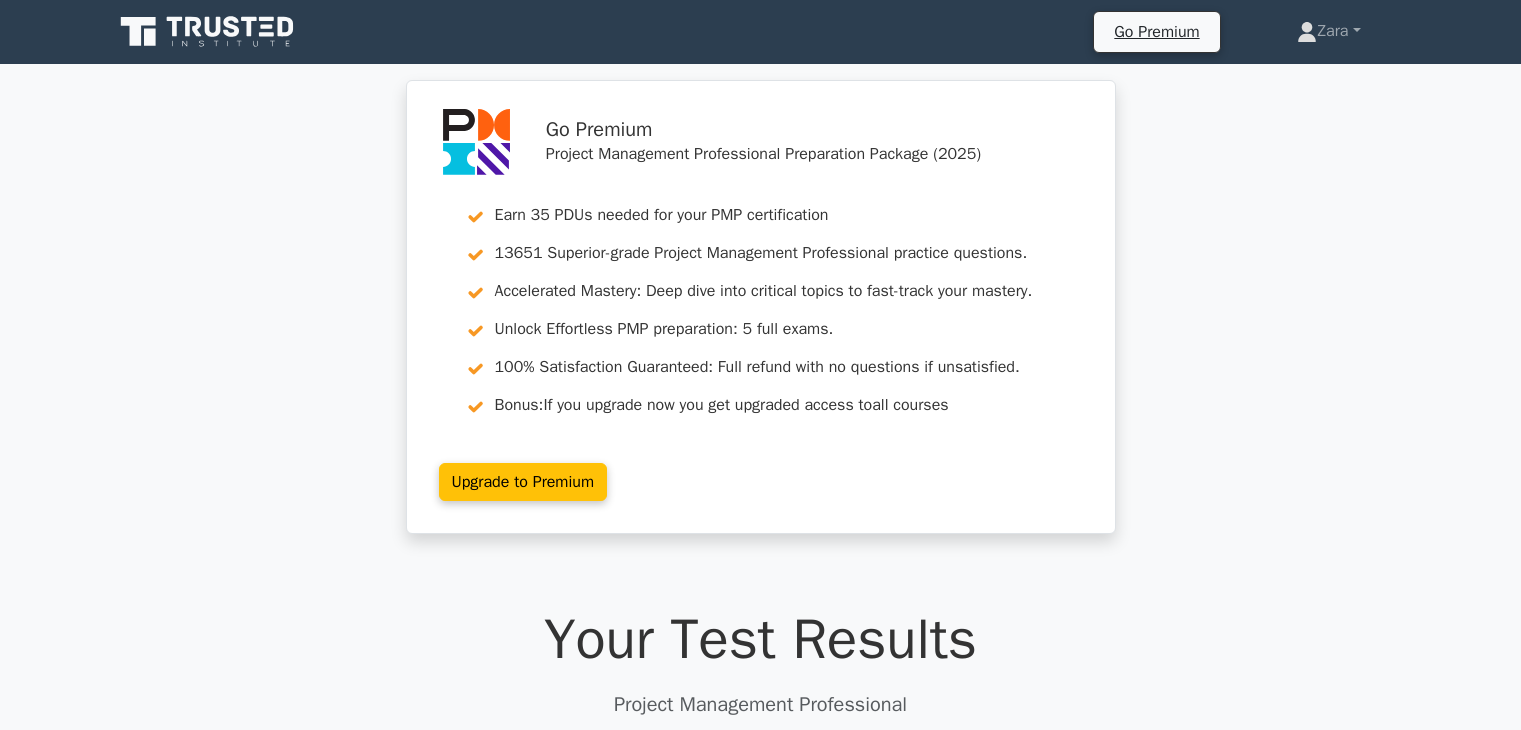 scroll, scrollTop: 0, scrollLeft: 0, axis: both 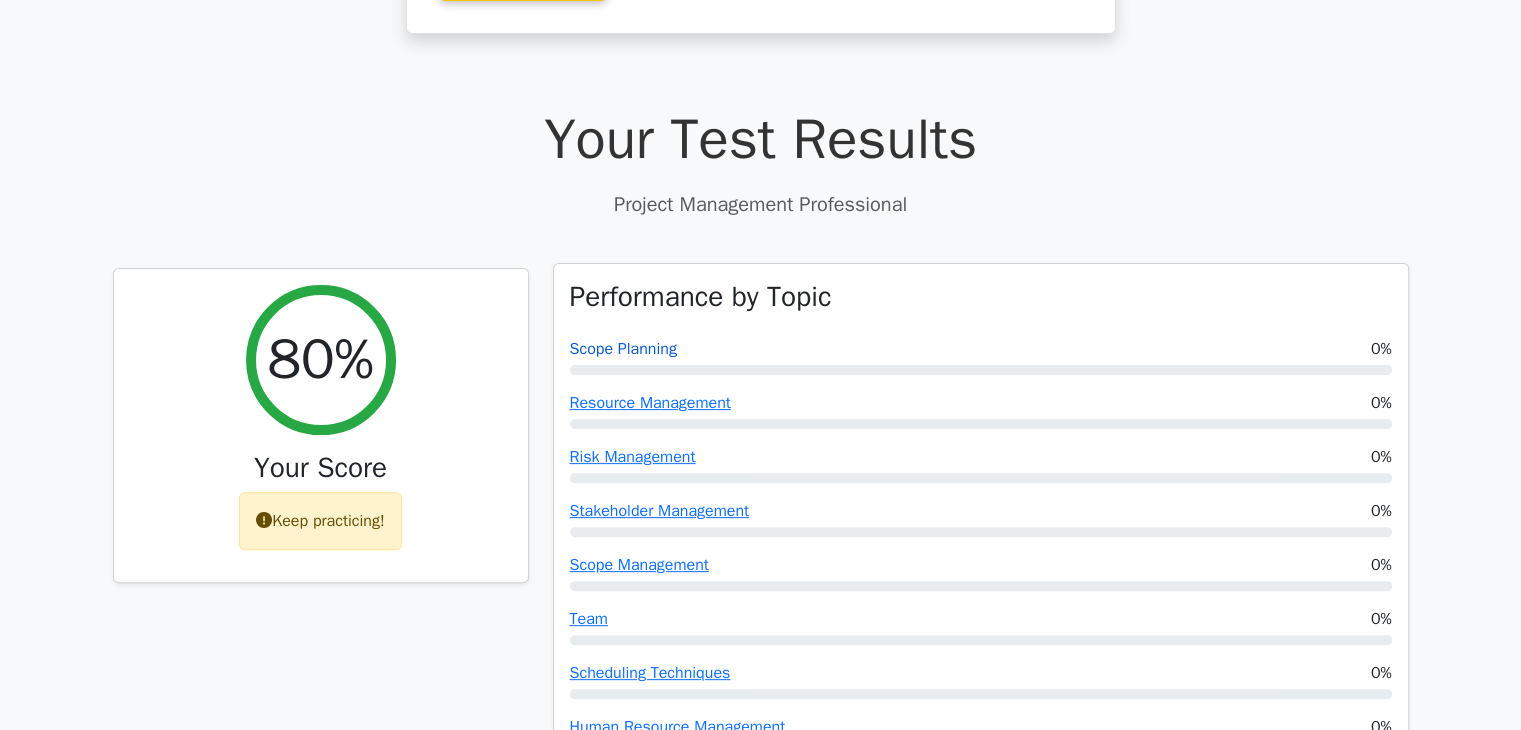click on "Scope Planning" at bounding box center [623, 349] 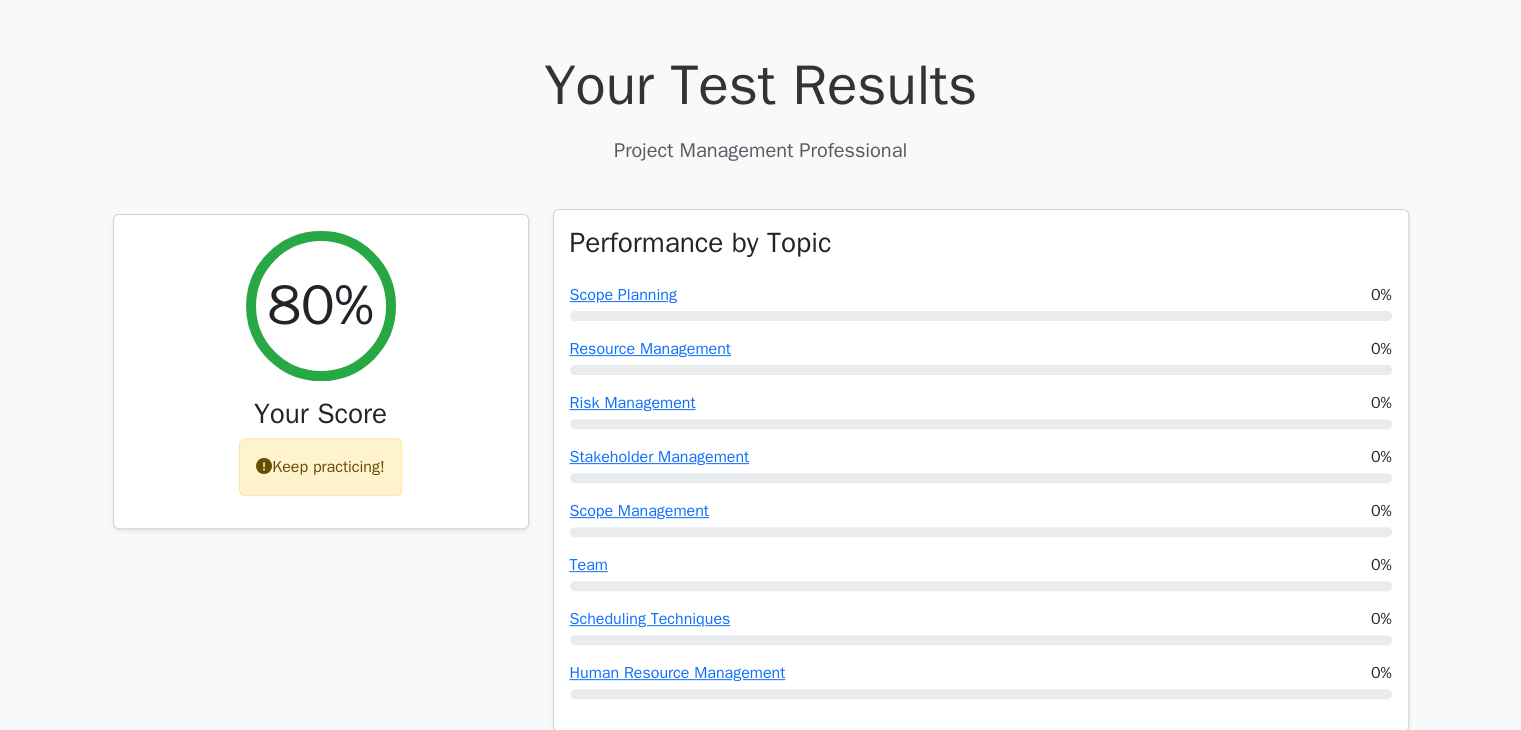 scroll, scrollTop: 600, scrollLeft: 0, axis: vertical 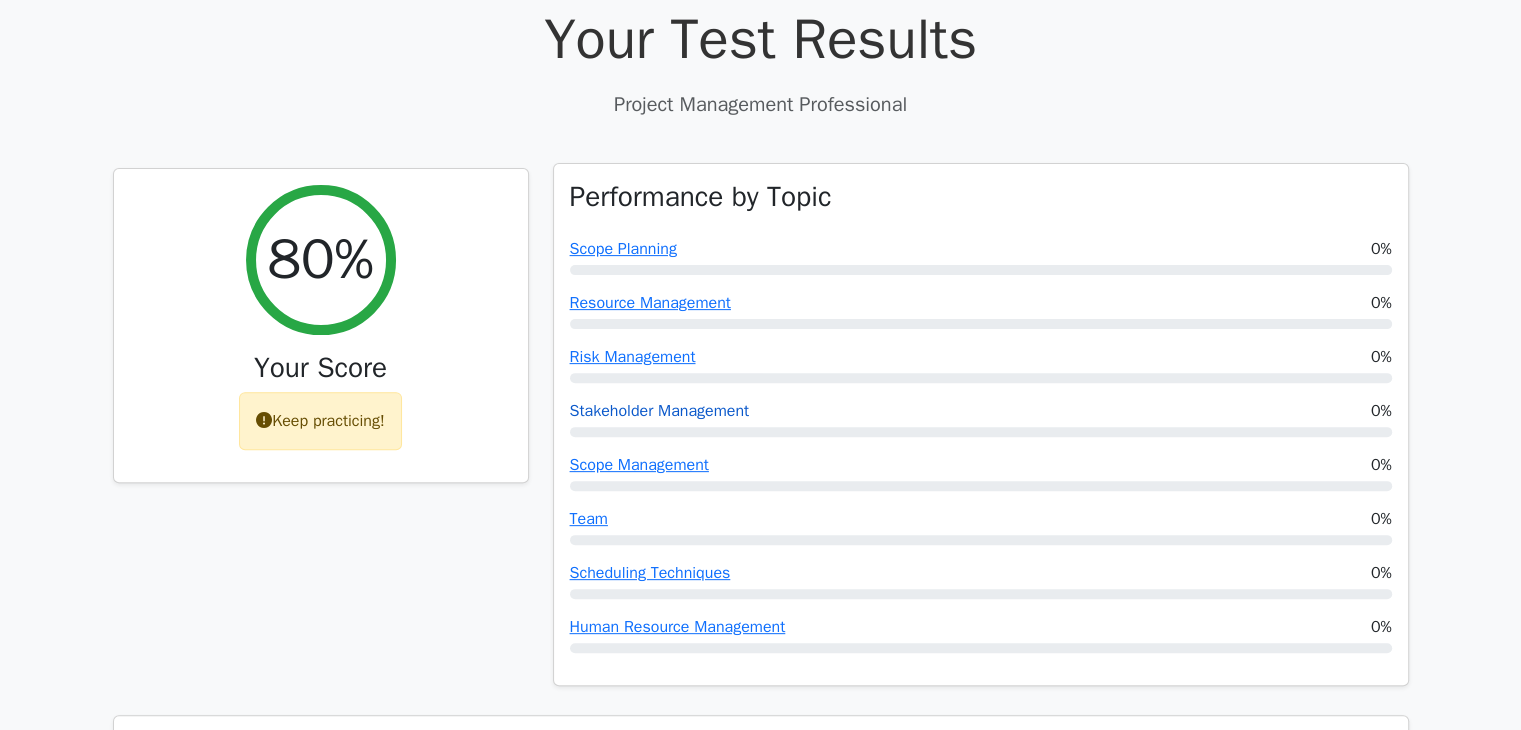 click on "Stakeholder Management" at bounding box center (660, 411) 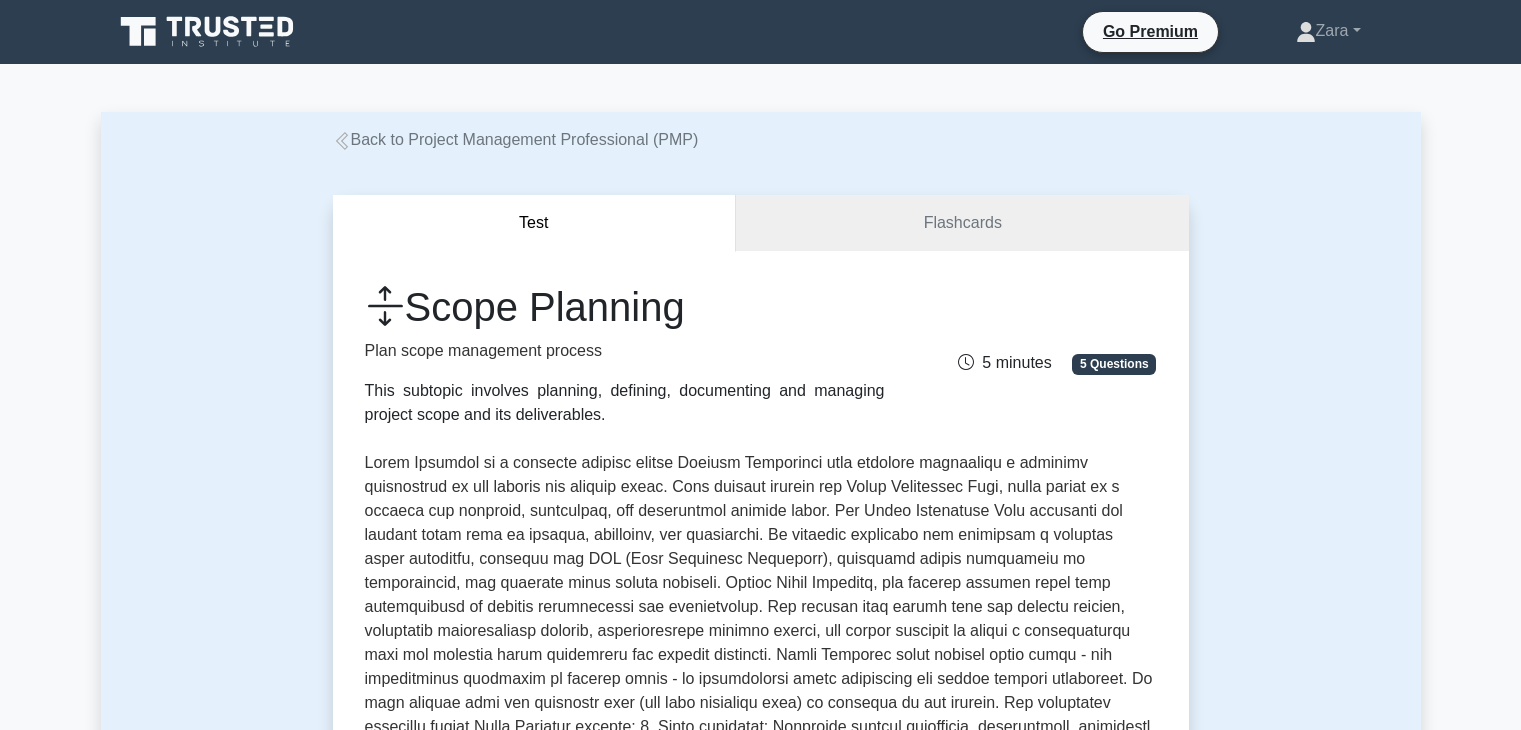 scroll, scrollTop: 0, scrollLeft: 0, axis: both 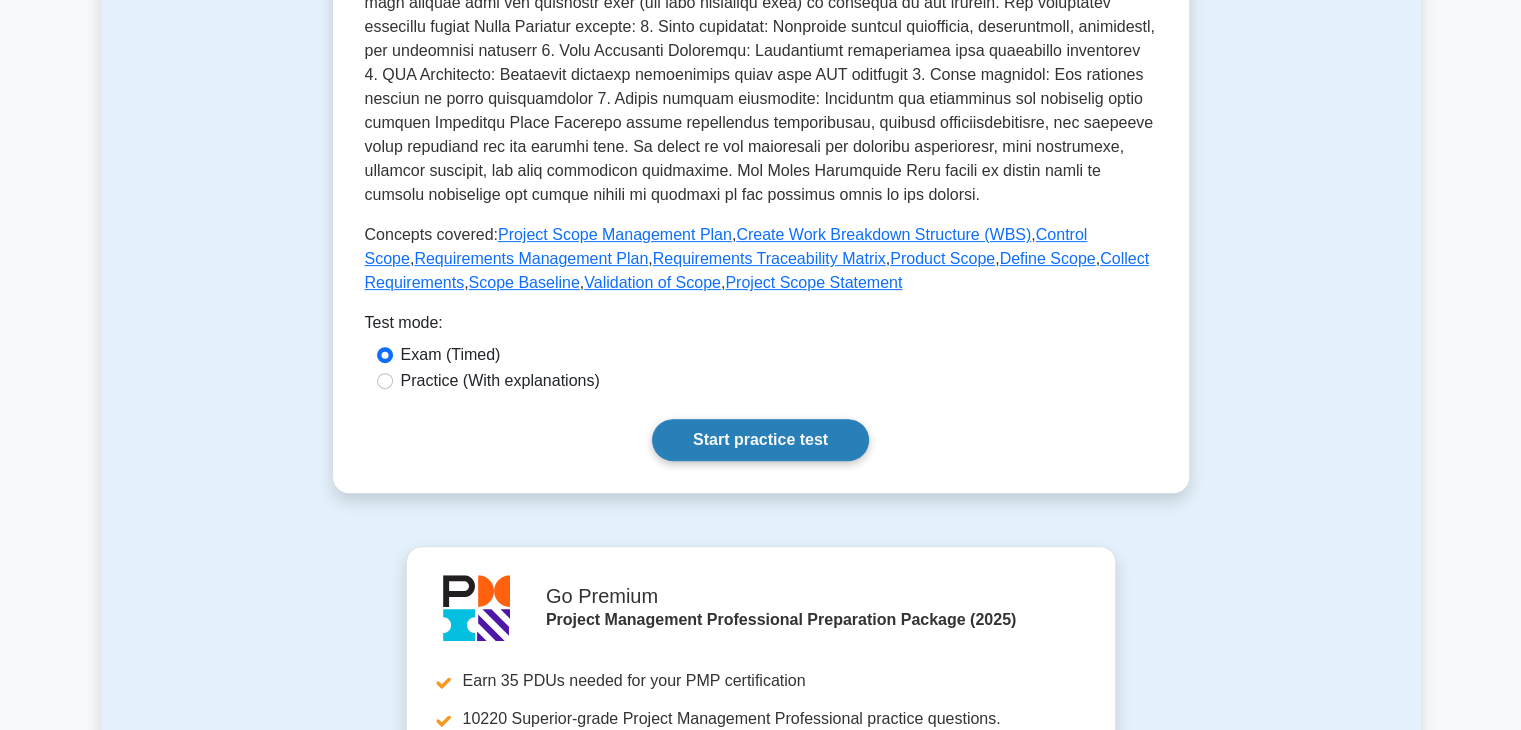 click on "Start practice test" at bounding box center (760, 440) 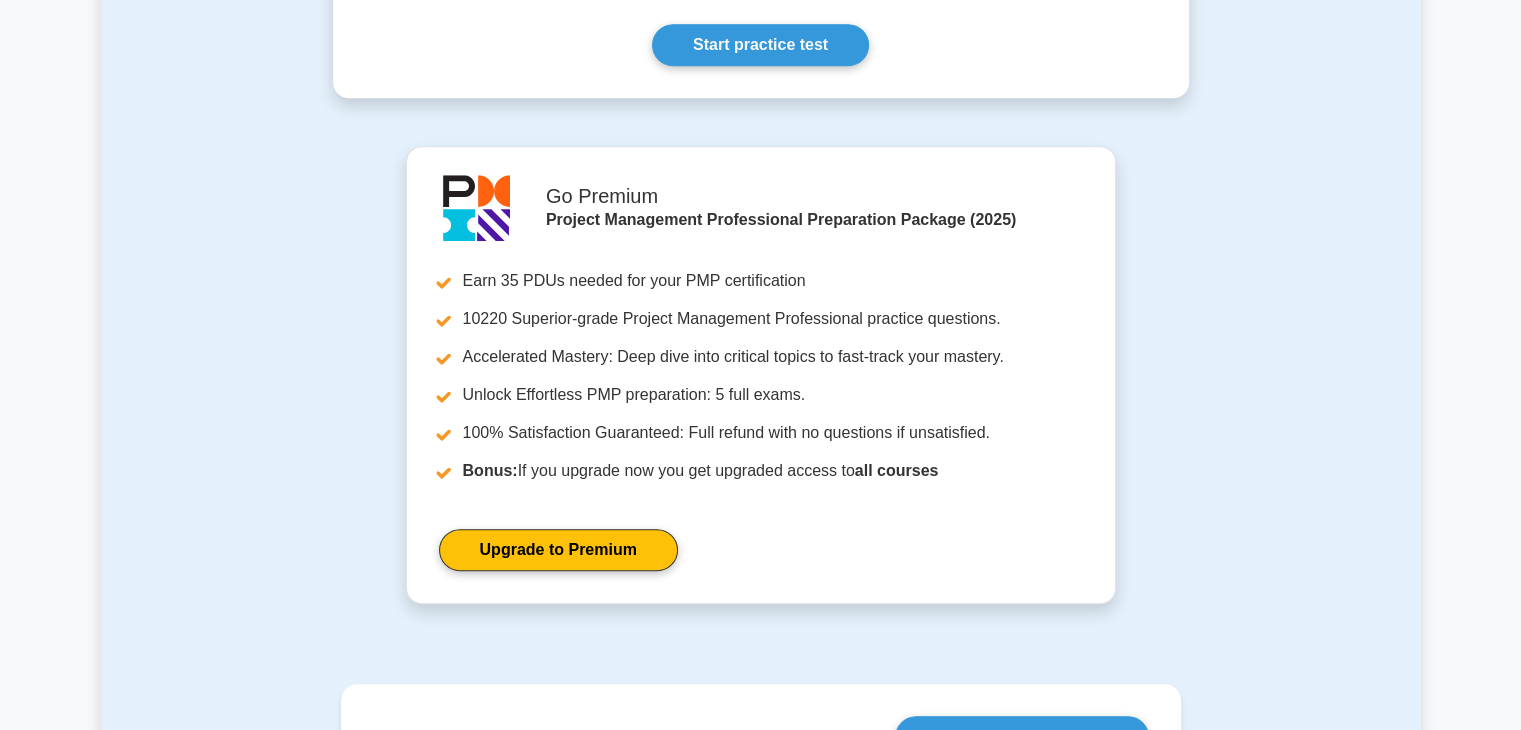 scroll, scrollTop: 1300, scrollLeft: 0, axis: vertical 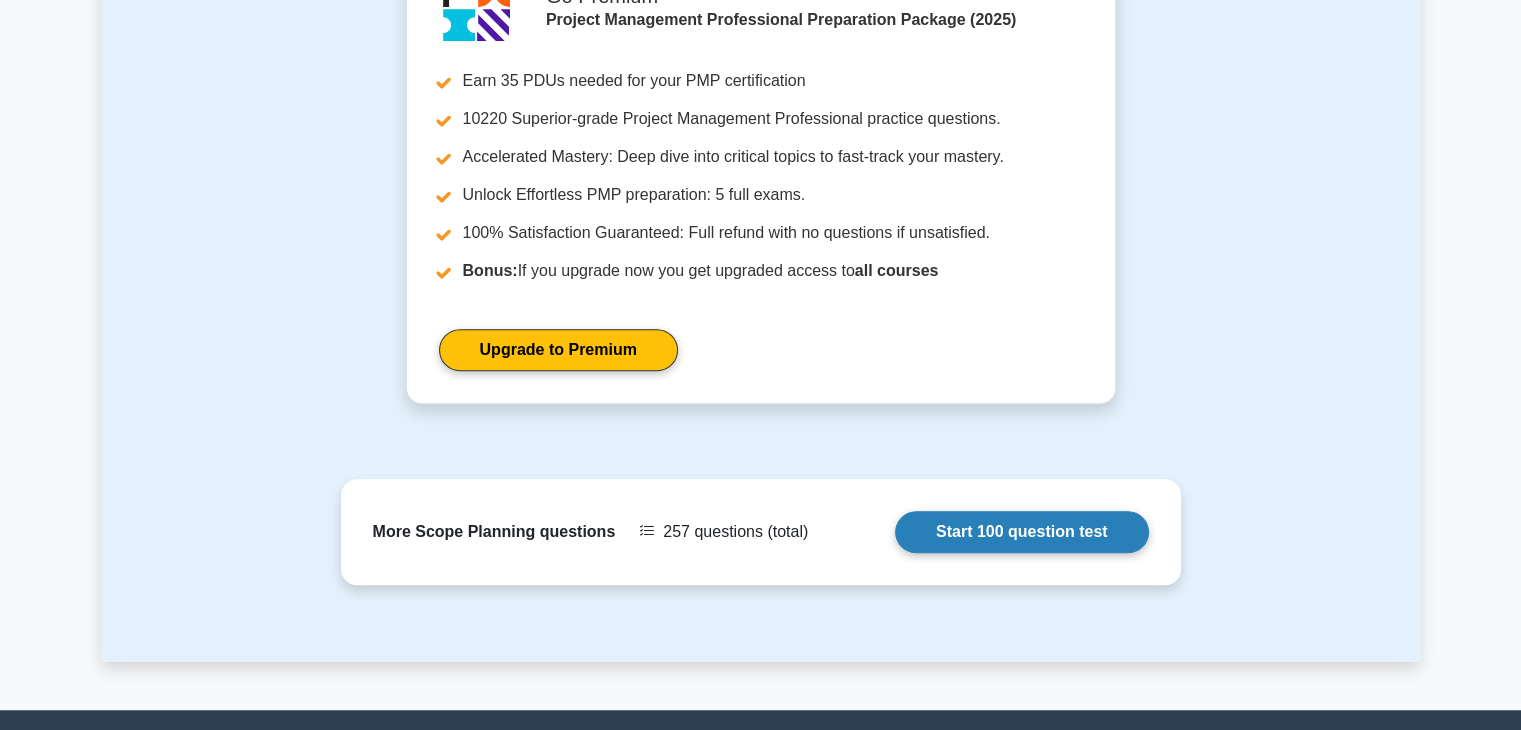 click on "Start 100 question test" at bounding box center (1022, 532) 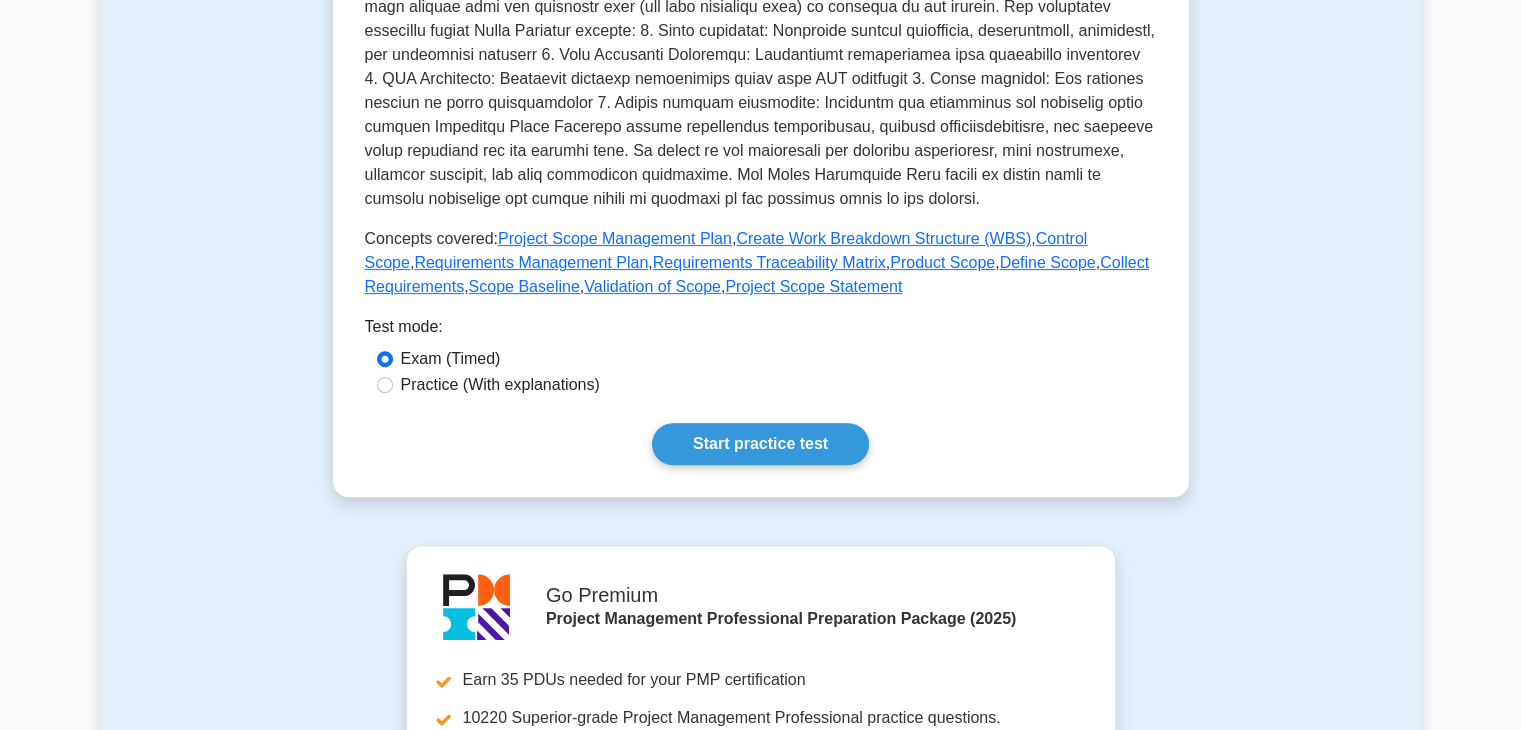 scroll, scrollTop: 700, scrollLeft: 0, axis: vertical 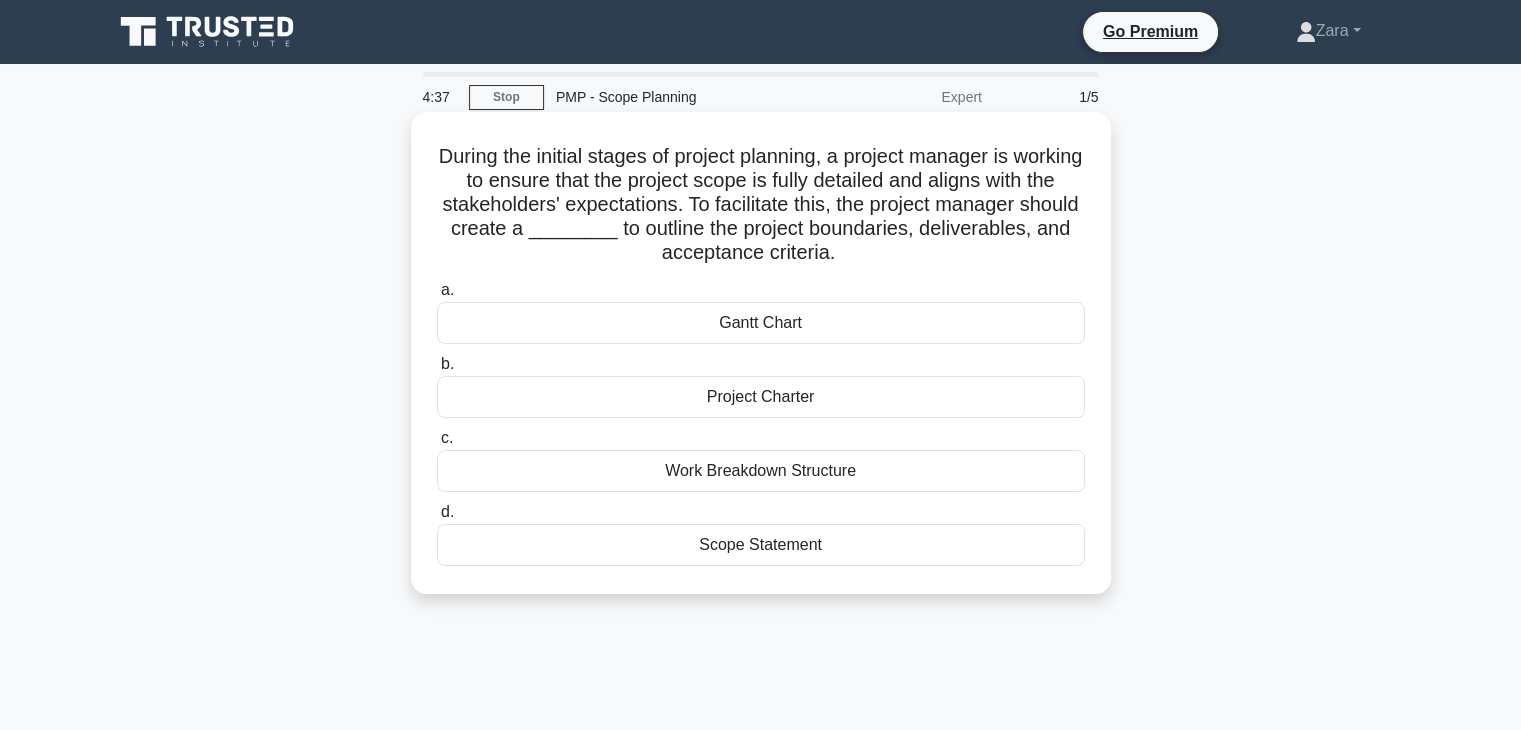 click on "Gantt Chart" at bounding box center [761, 323] 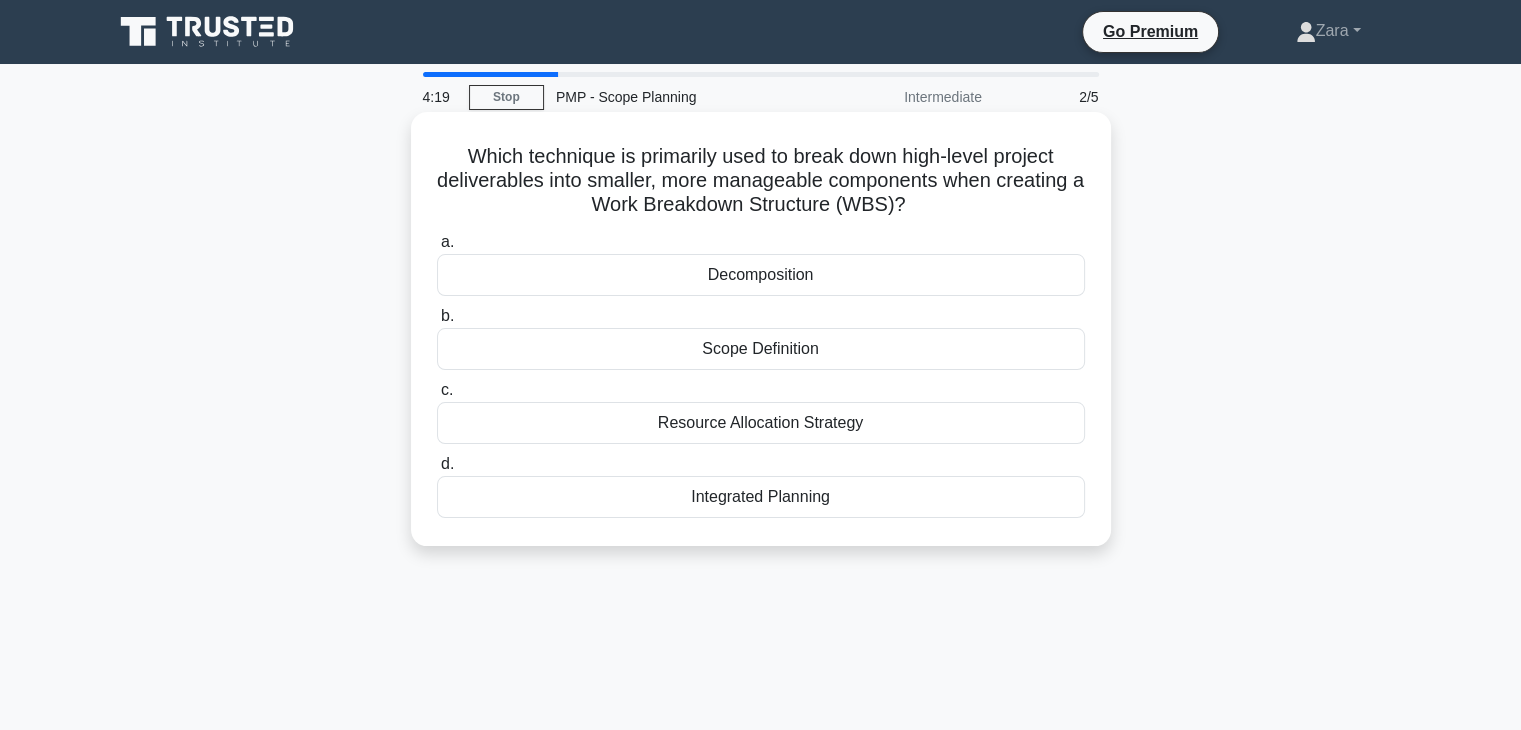 click on "Decomposition" at bounding box center [761, 275] 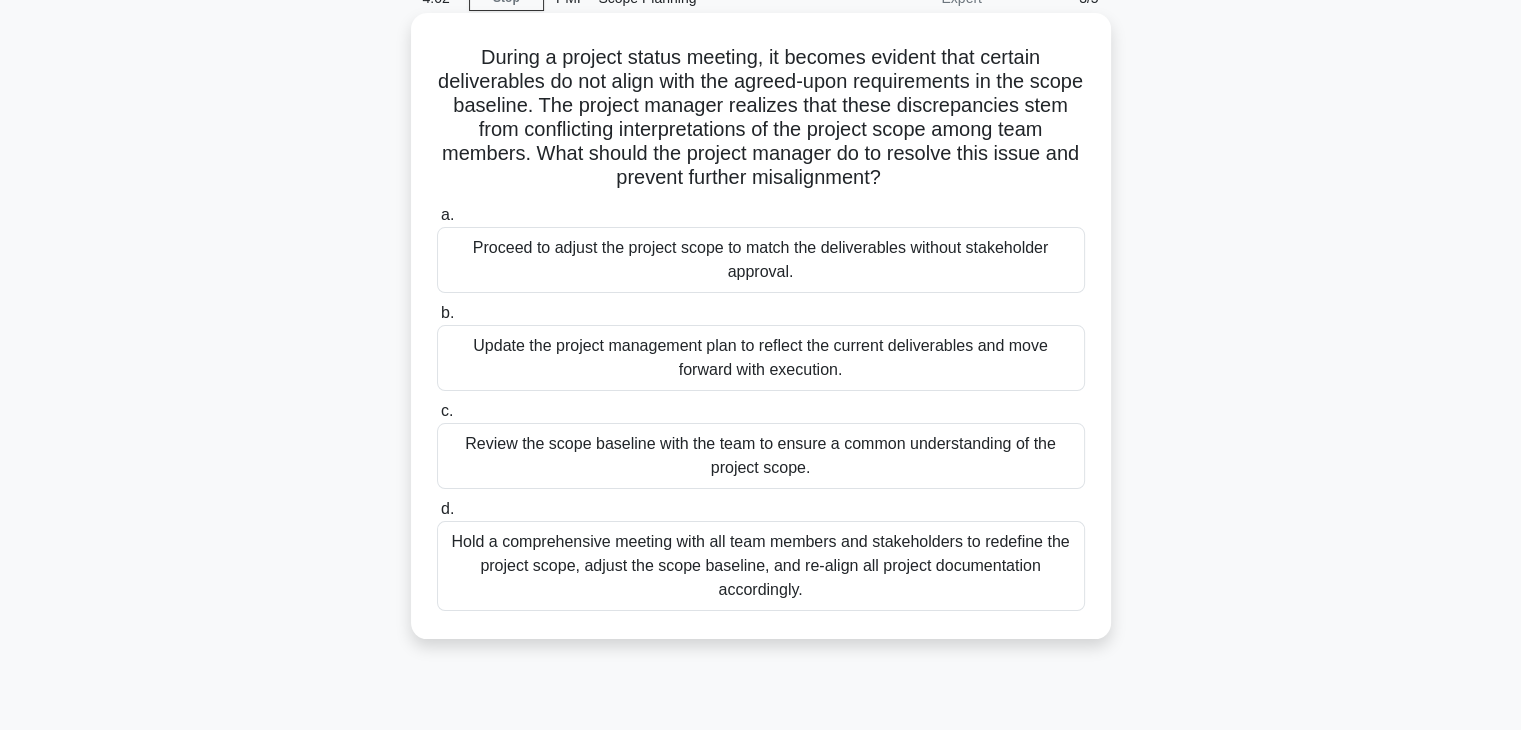 scroll, scrollTop: 100, scrollLeft: 0, axis: vertical 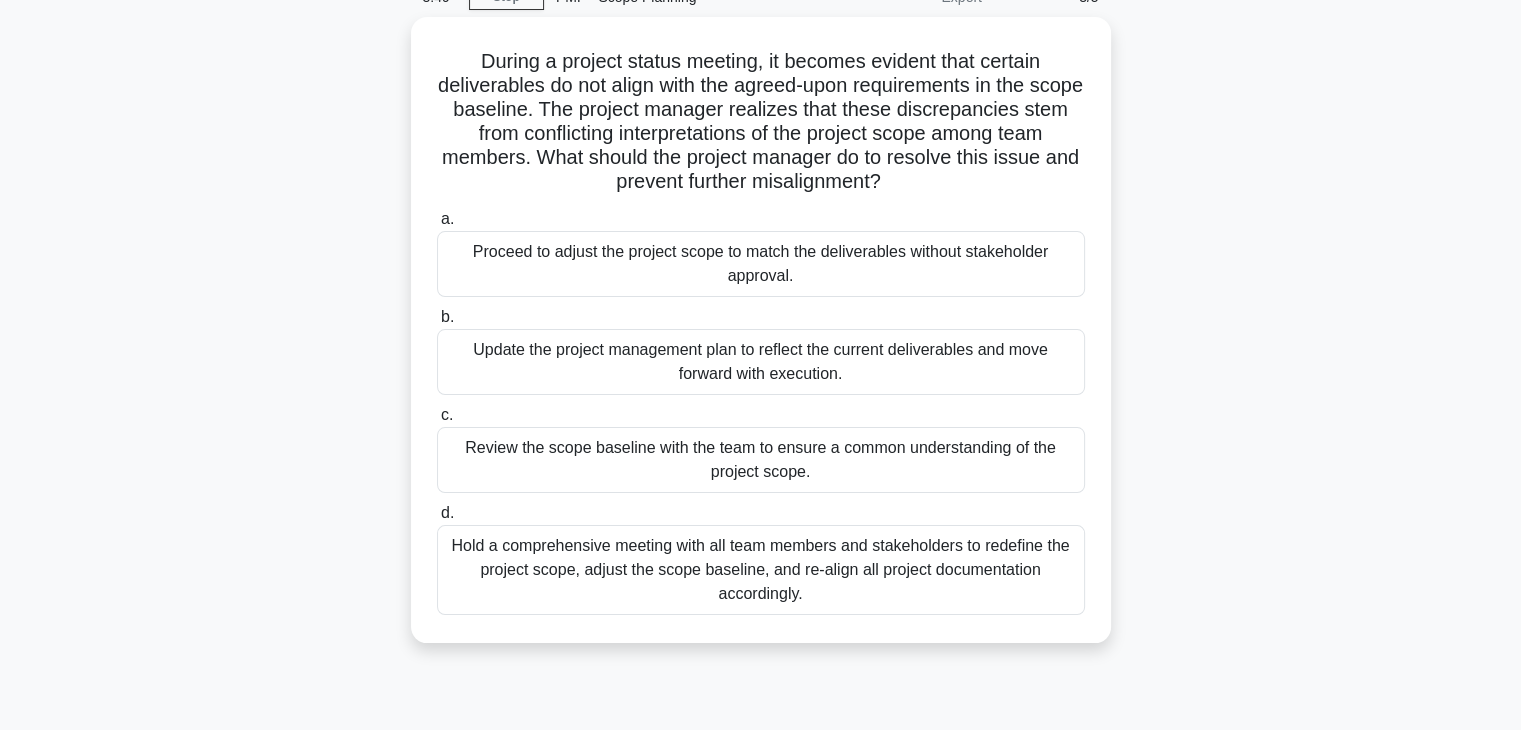 click on "Hold a comprehensive meeting with all team members and stakeholders to redefine the project scope, adjust the scope baseline, and re-align all project documentation accordingly." at bounding box center (761, 570) 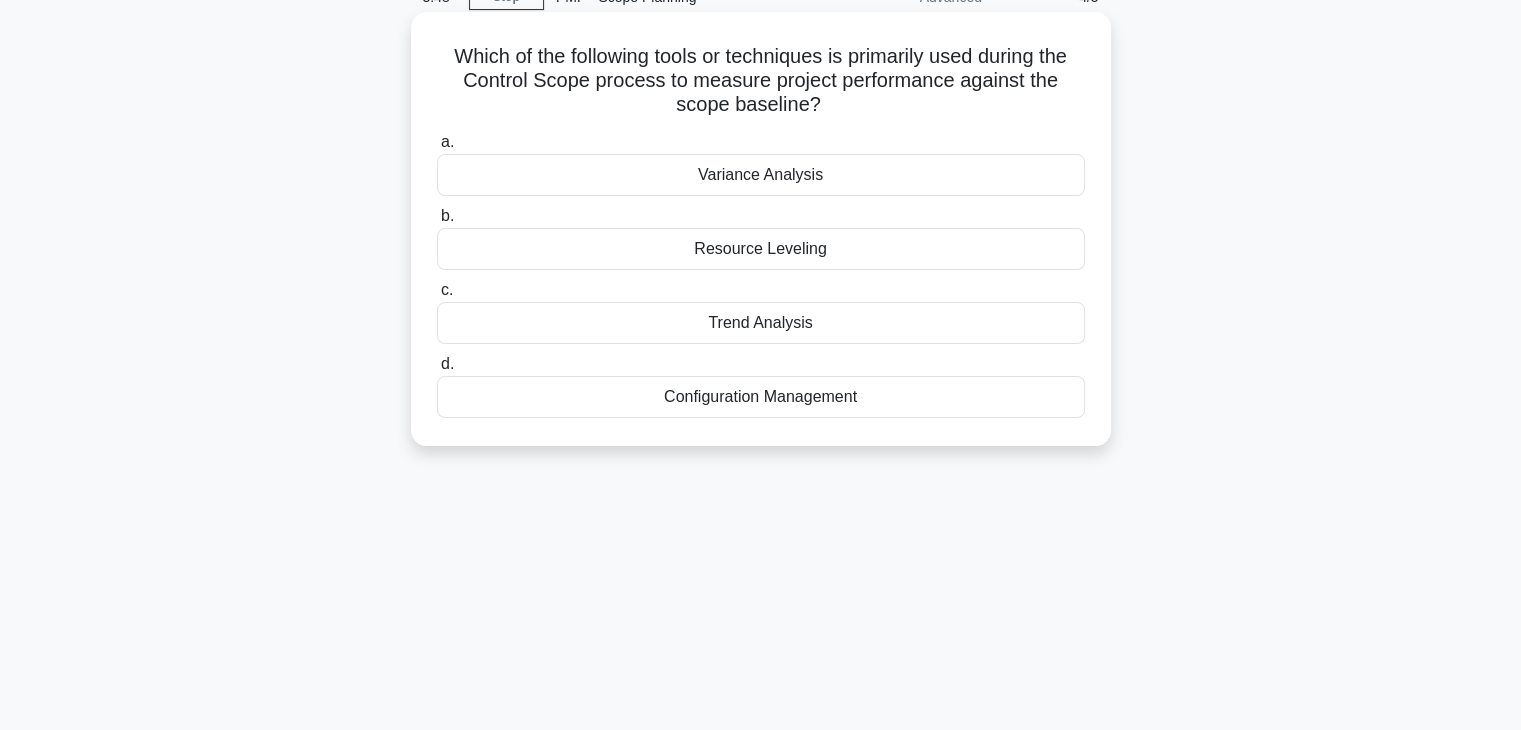 scroll, scrollTop: 0, scrollLeft: 0, axis: both 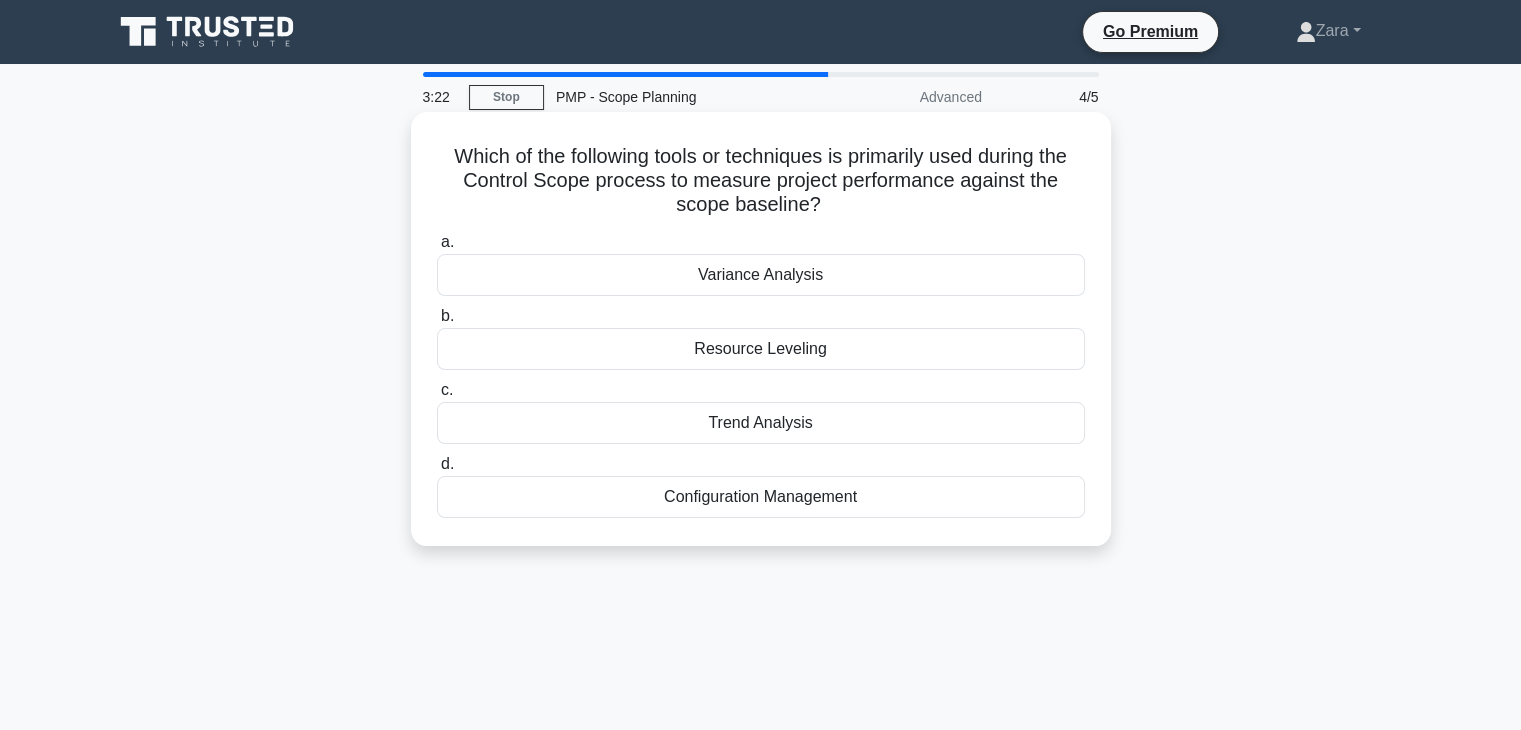 click on "Trend Analysis" at bounding box center (761, 423) 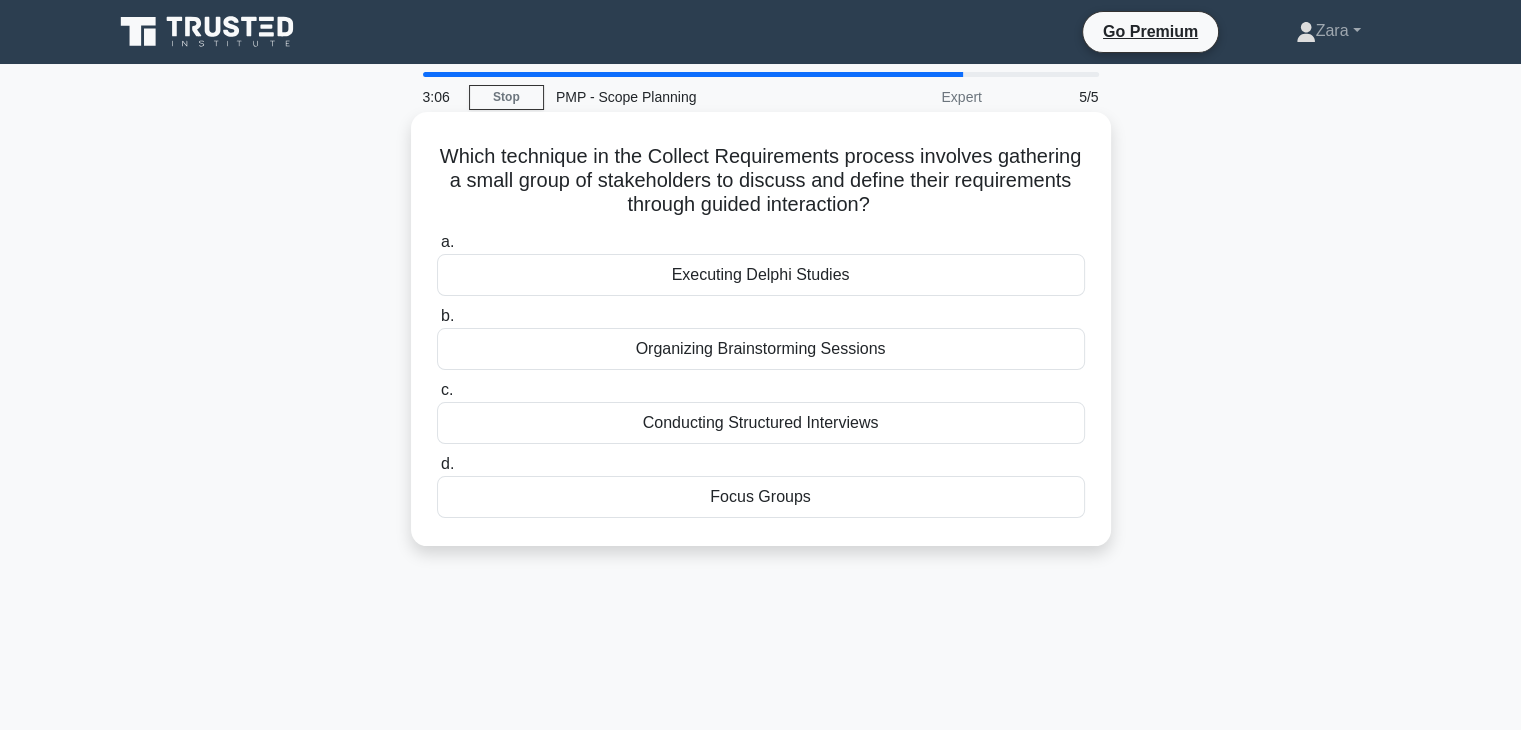 click on "Focus Groups" at bounding box center (761, 497) 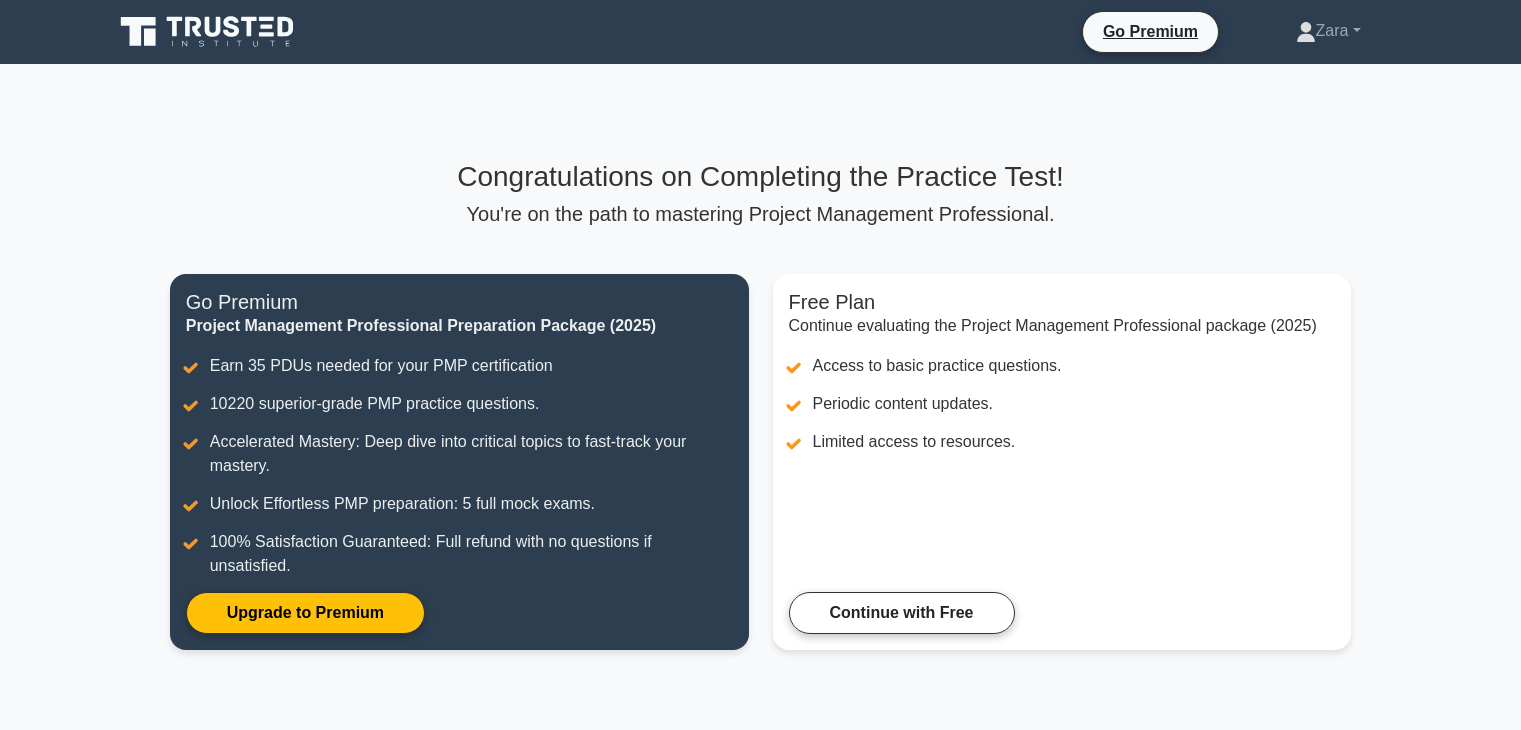 scroll, scrollTop: 0, scrollLeft: 0, axis: both 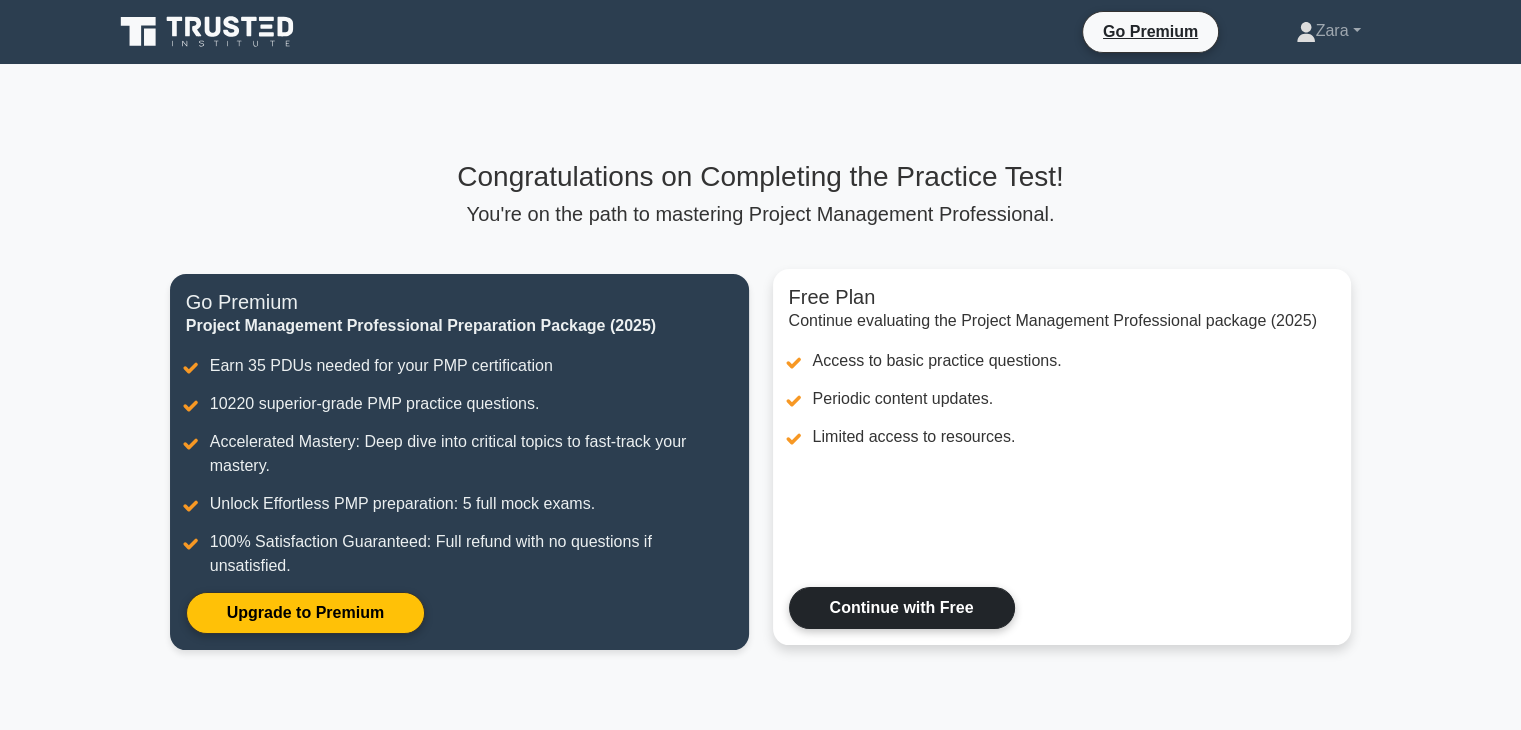 click on "Continue with Free" at bounding box center [902, 608] 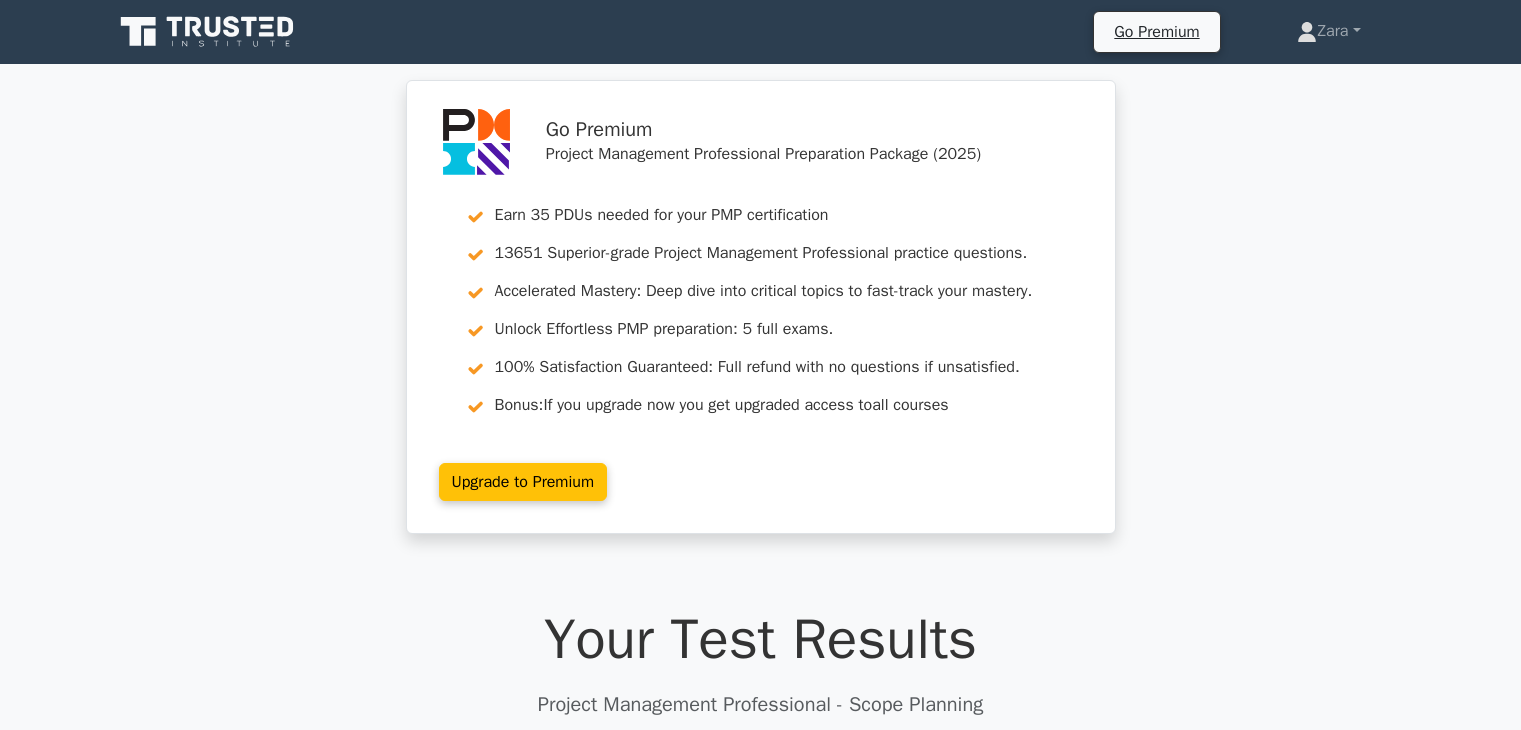 scroll, scrollTop: 0, scrollLeft: 0, axis: both 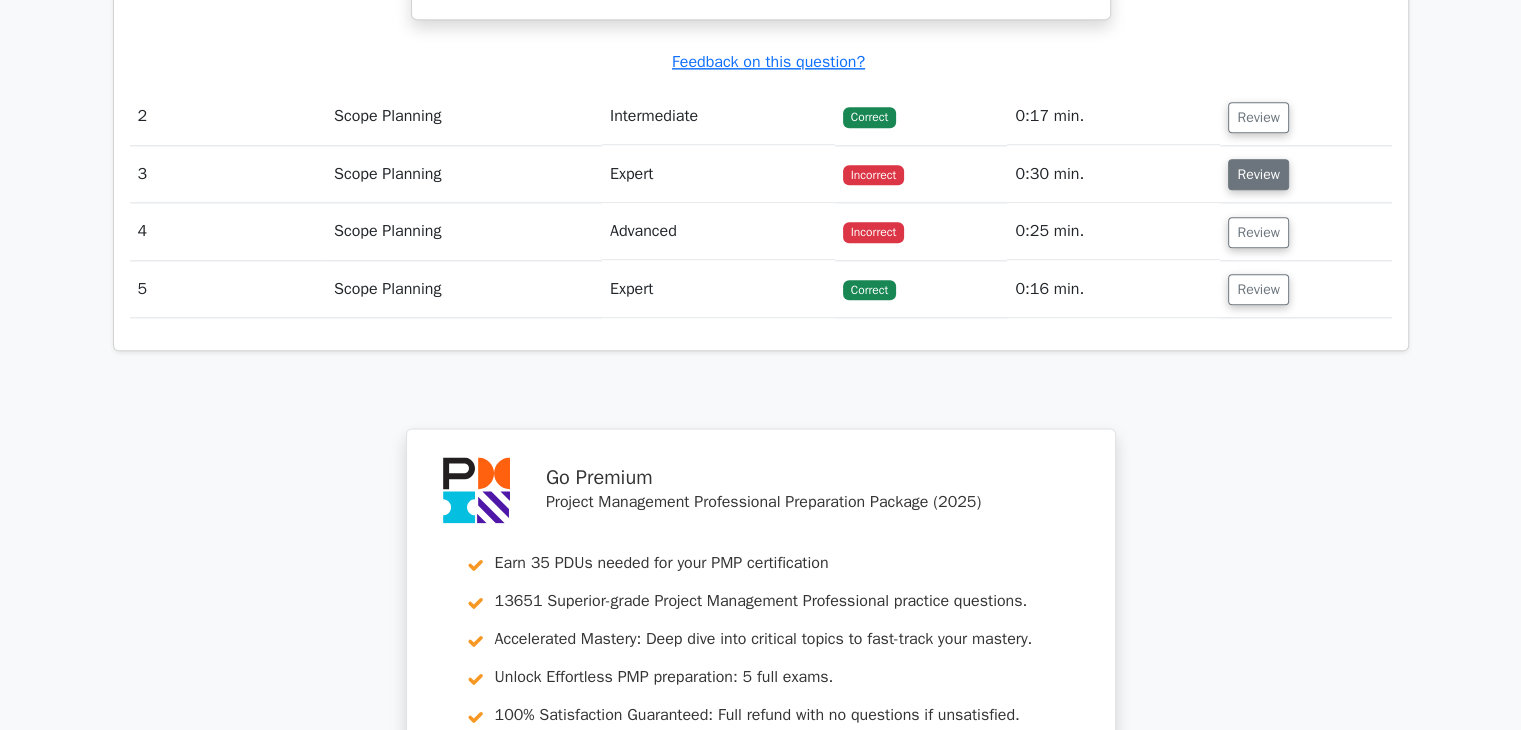 click on "Review" at bounding box center (1258, 174) 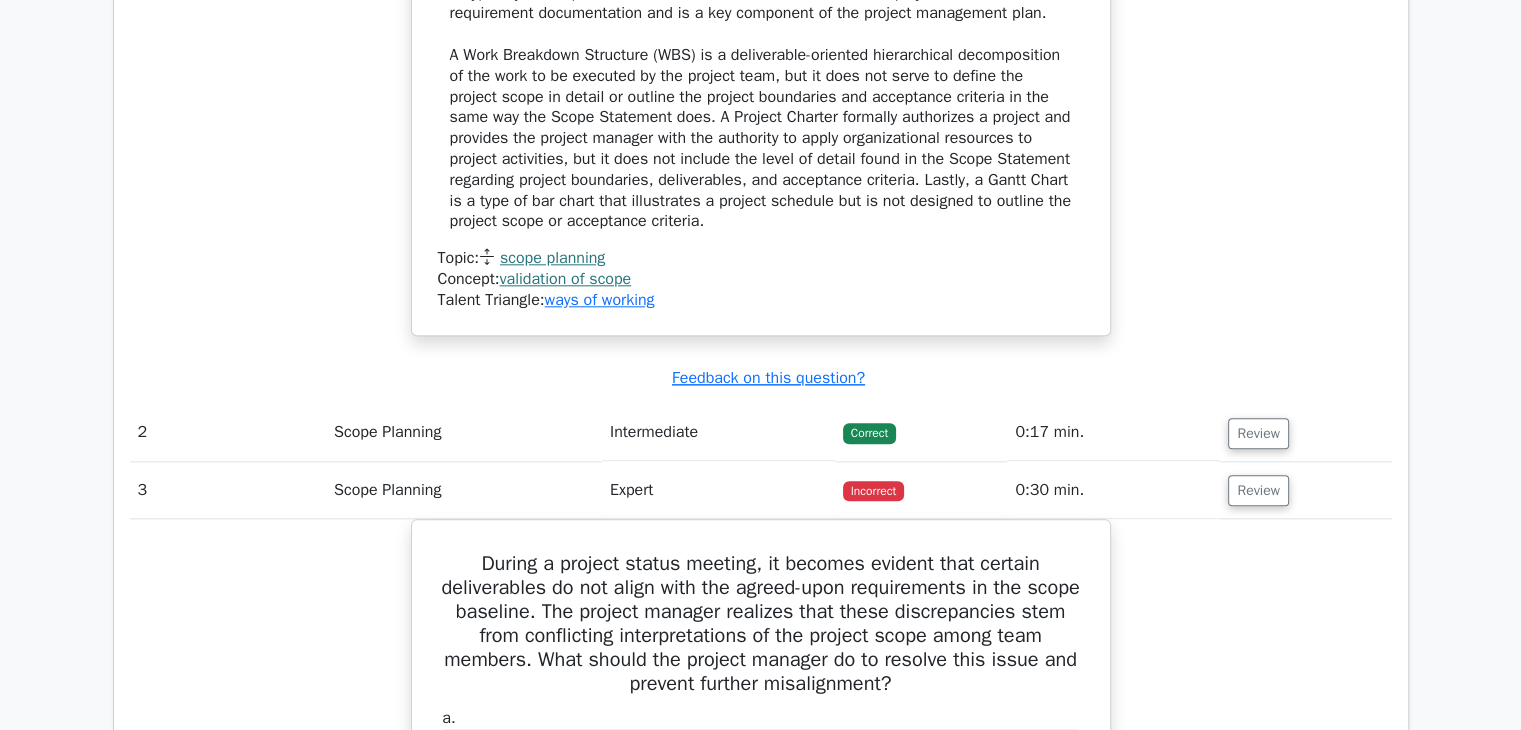 scroll, scrollTop: 2300, scrollLeft: 0, axis: vertical 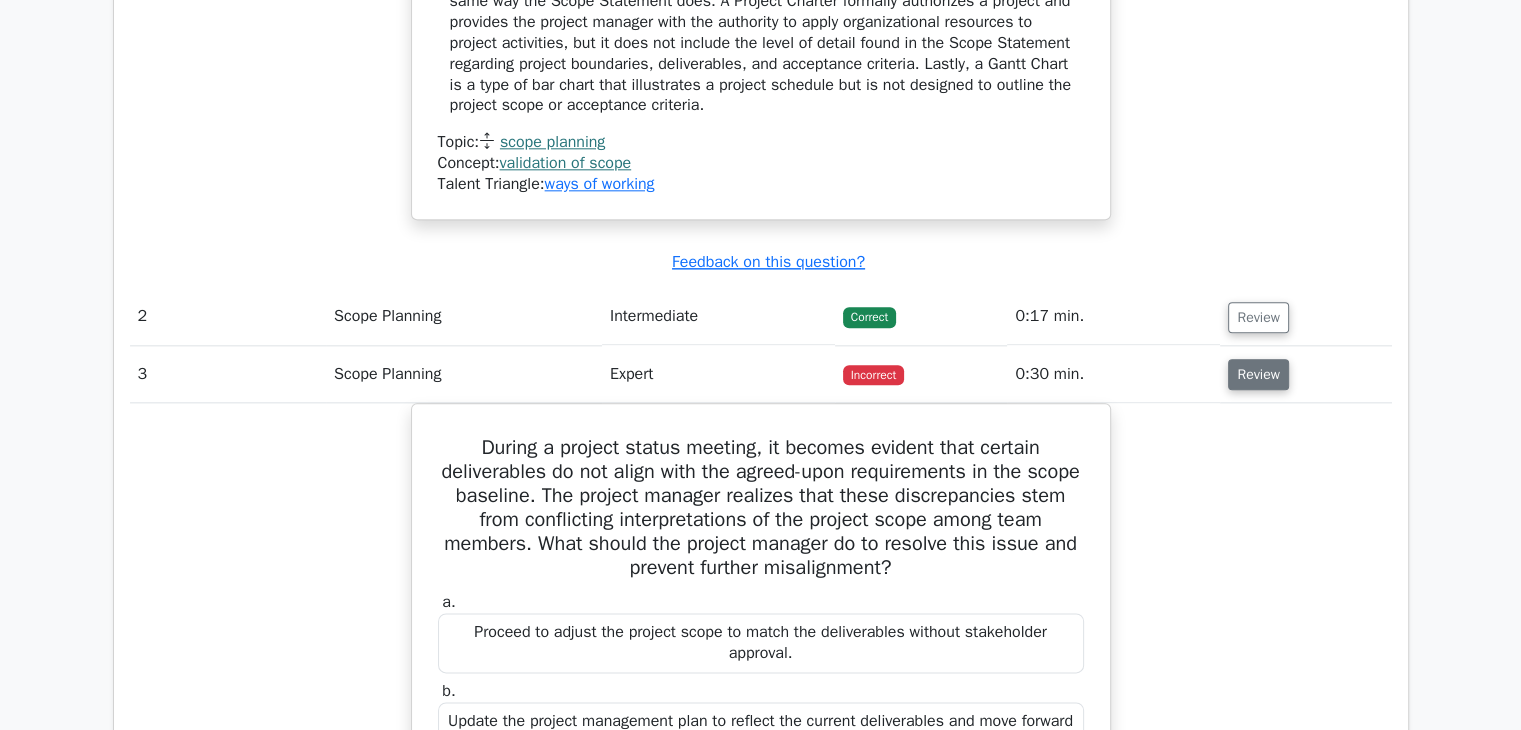 click on "Review" at bounding box center (1258, 374) 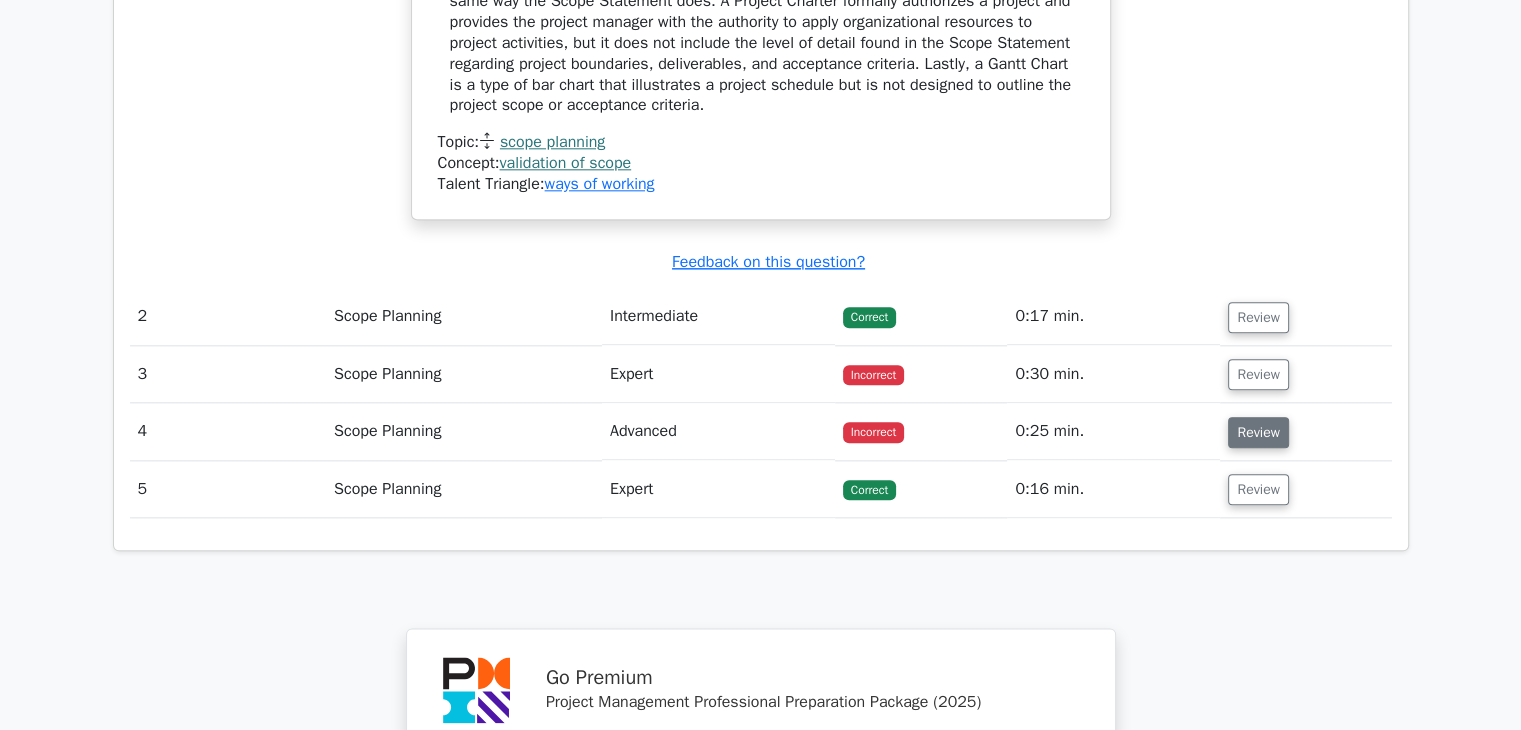 click on "Review" at bounding box center [1258, 432] 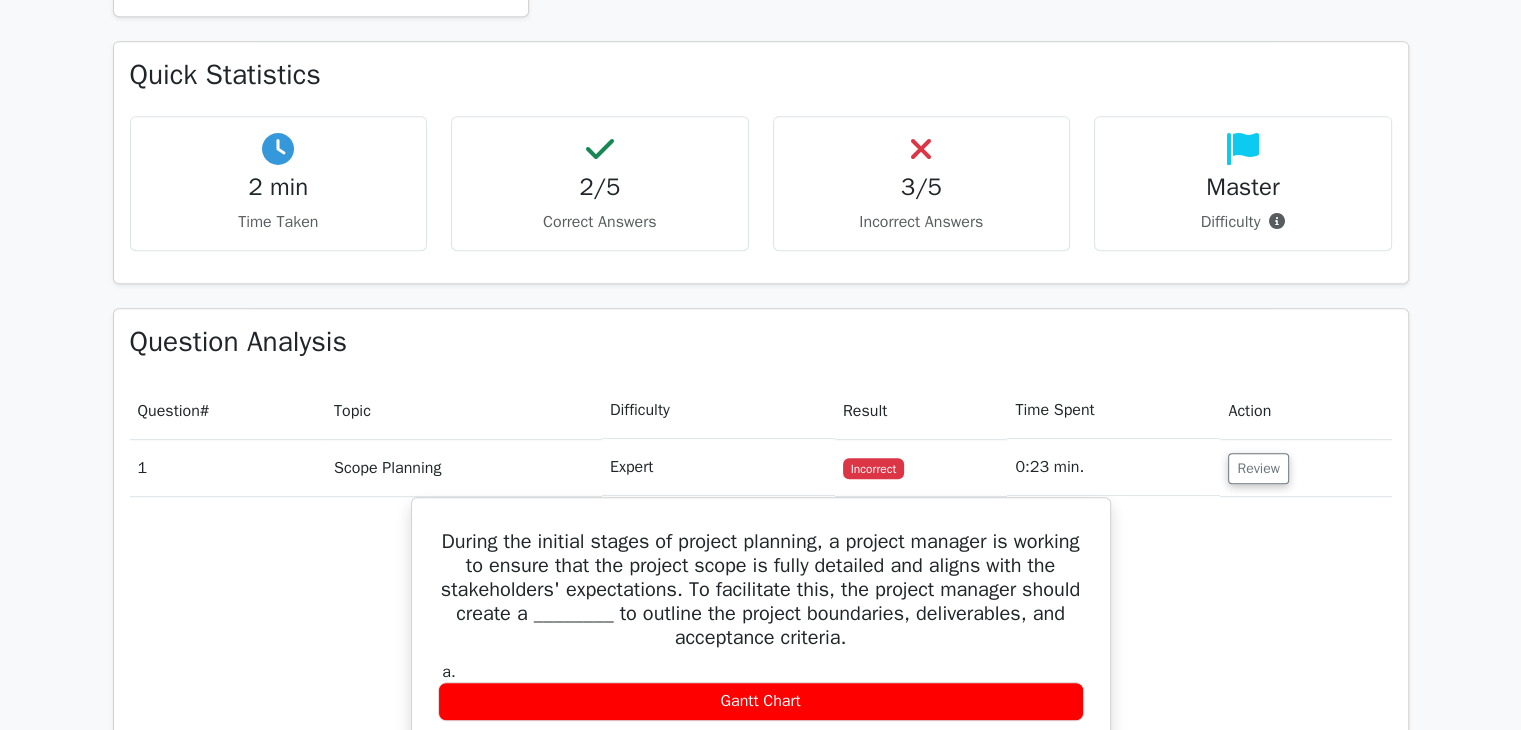scroll, scrollTop: 800, scrollLeft: 0, axis: vertical 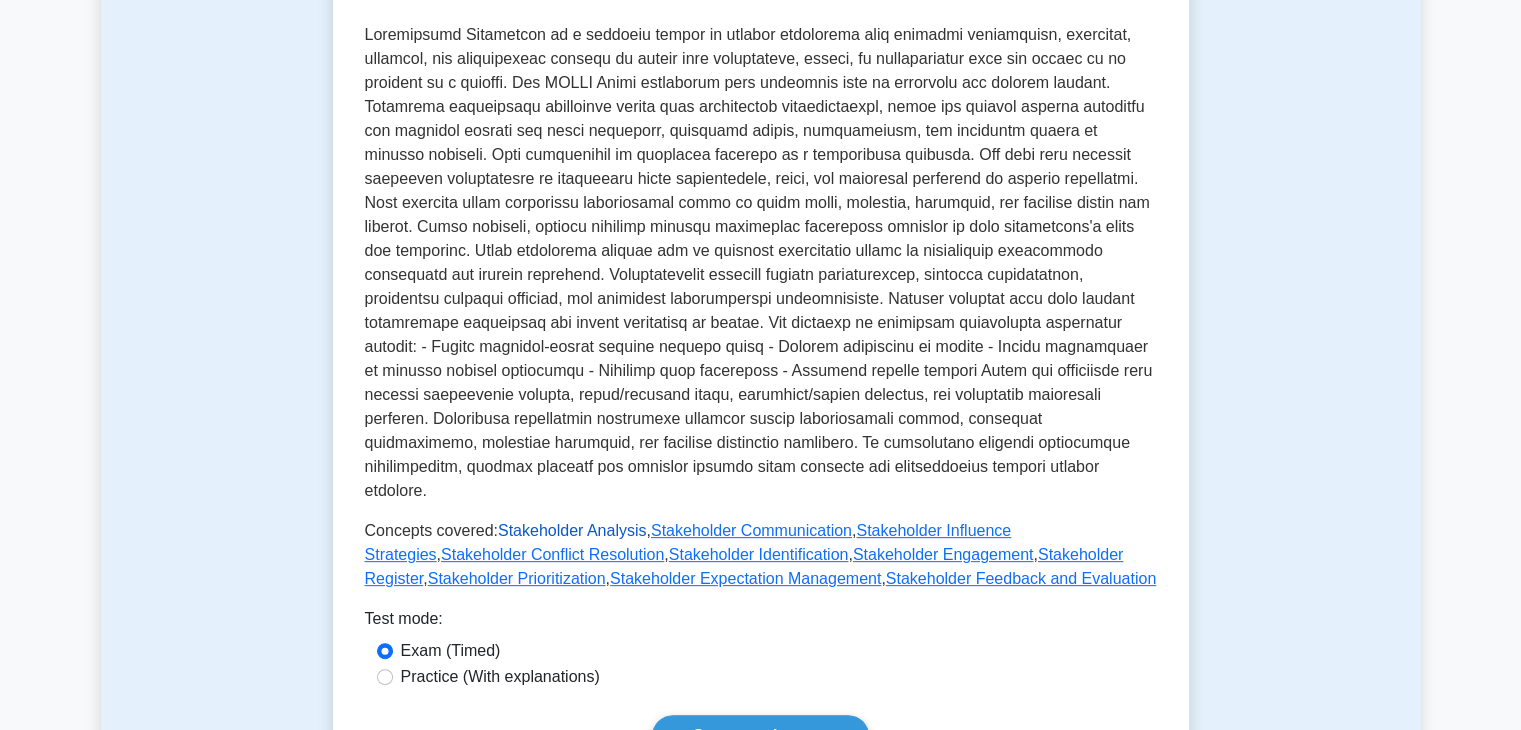 click on "Stakeholder Analysis" at bounding box center (572, 530) 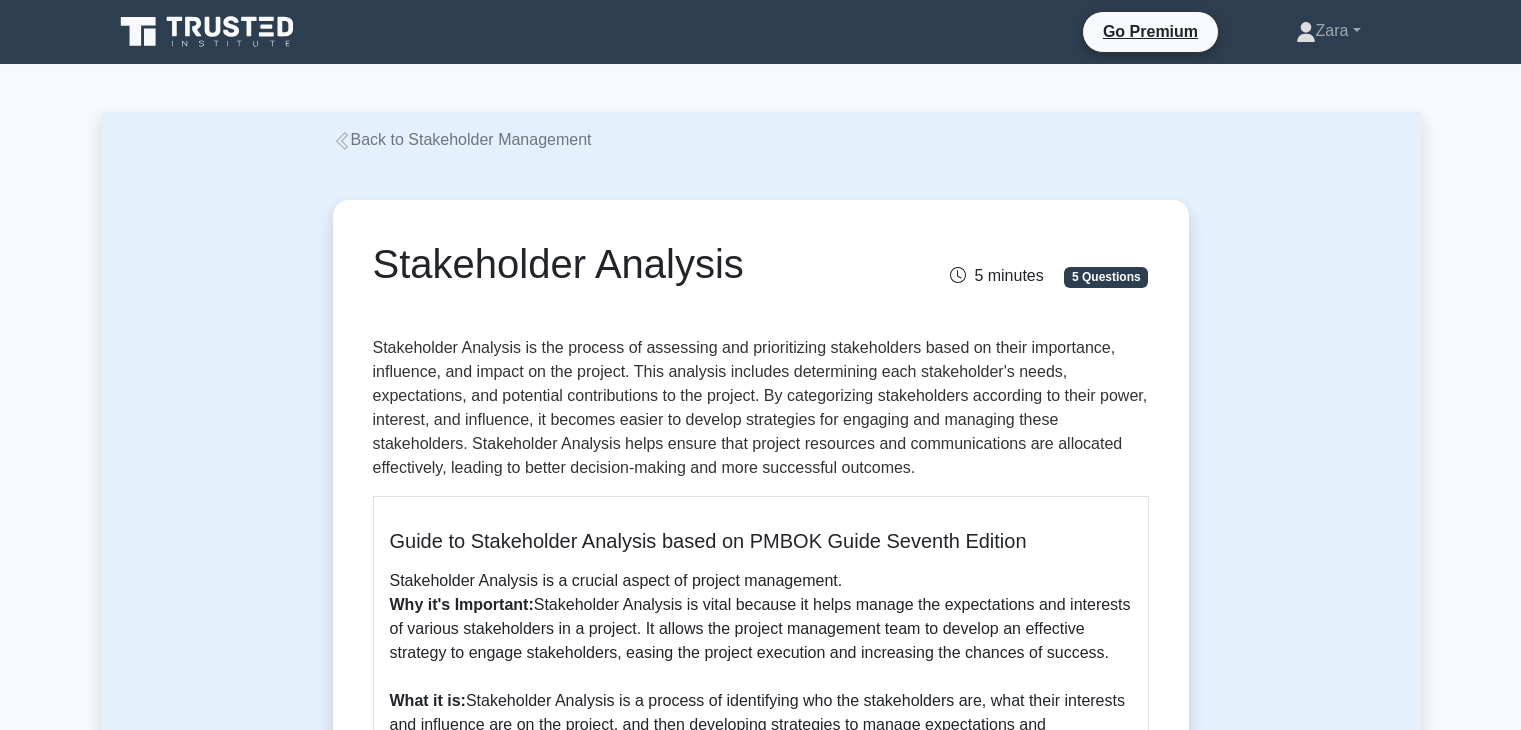 scroll, scrollTop: 0, scrollLeft: 0, axis: both 